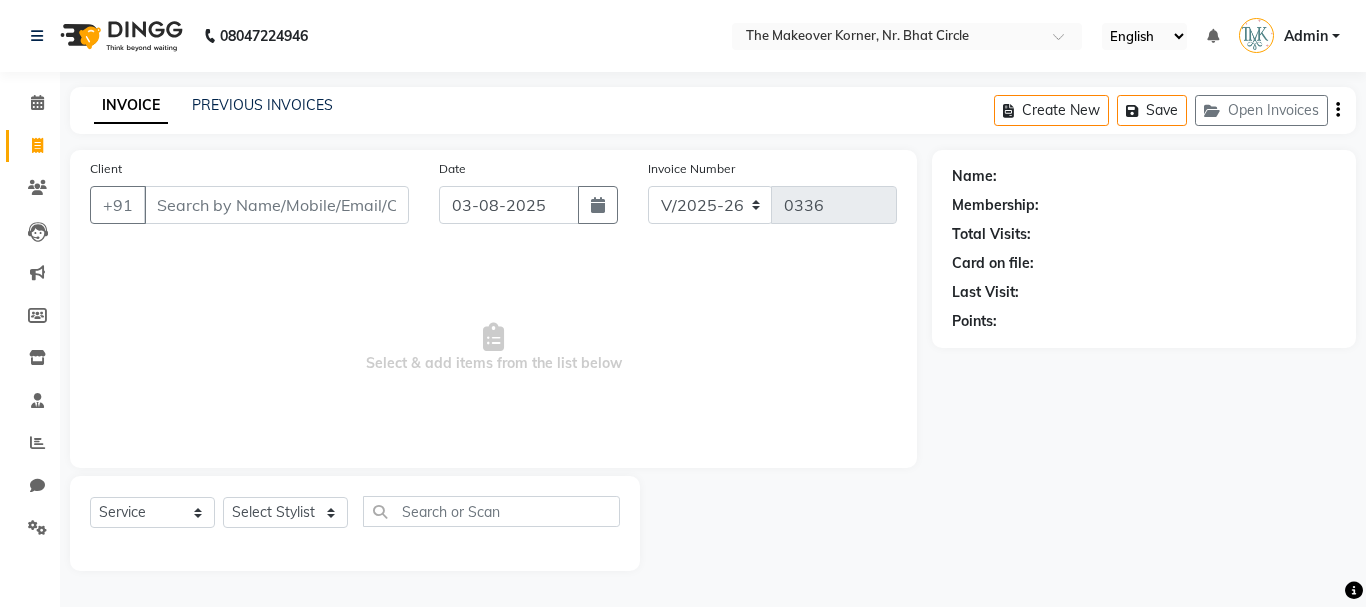 select on "5477" 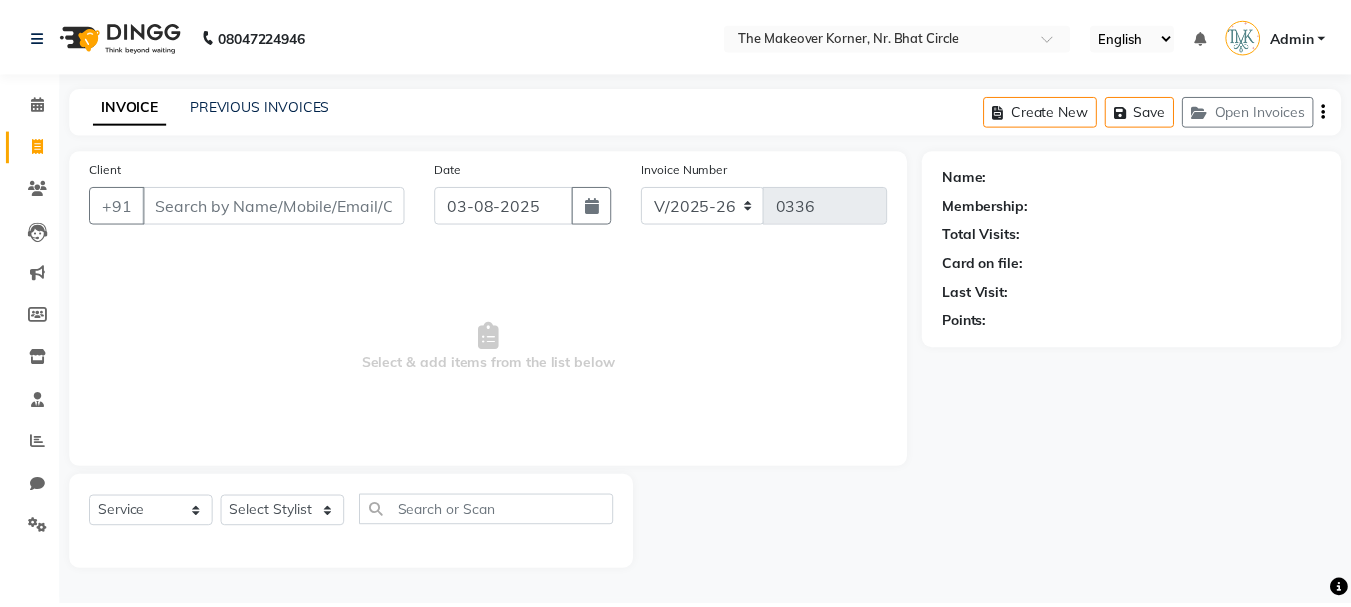 scroll, scrollTop: 0, scrollLeft: 0, axis: both 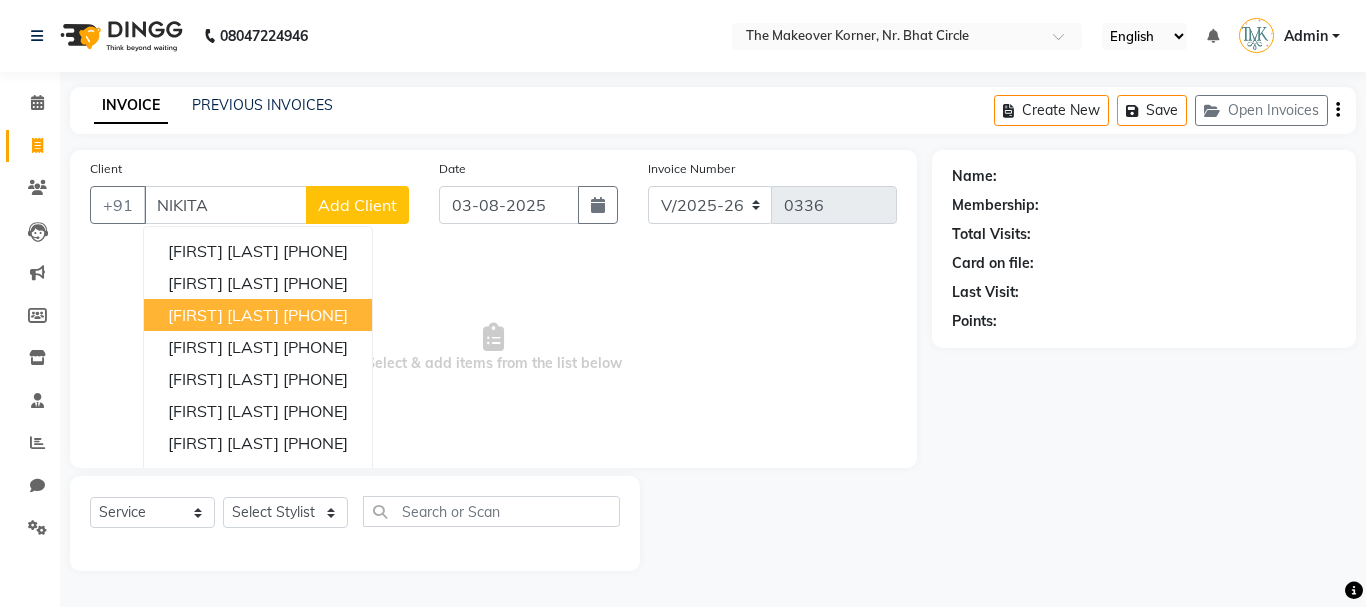 click on "[FIRST] [LAST] [PHONE]" at bounding box center [258, 315] 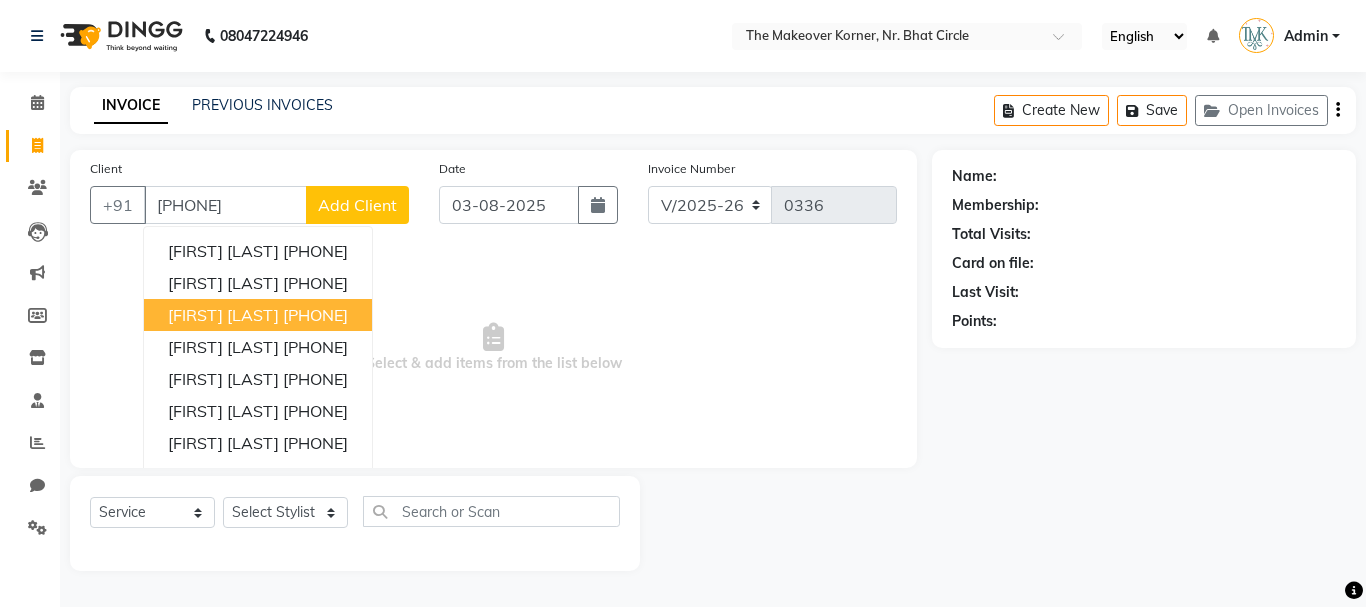 type on "[PHONE]" 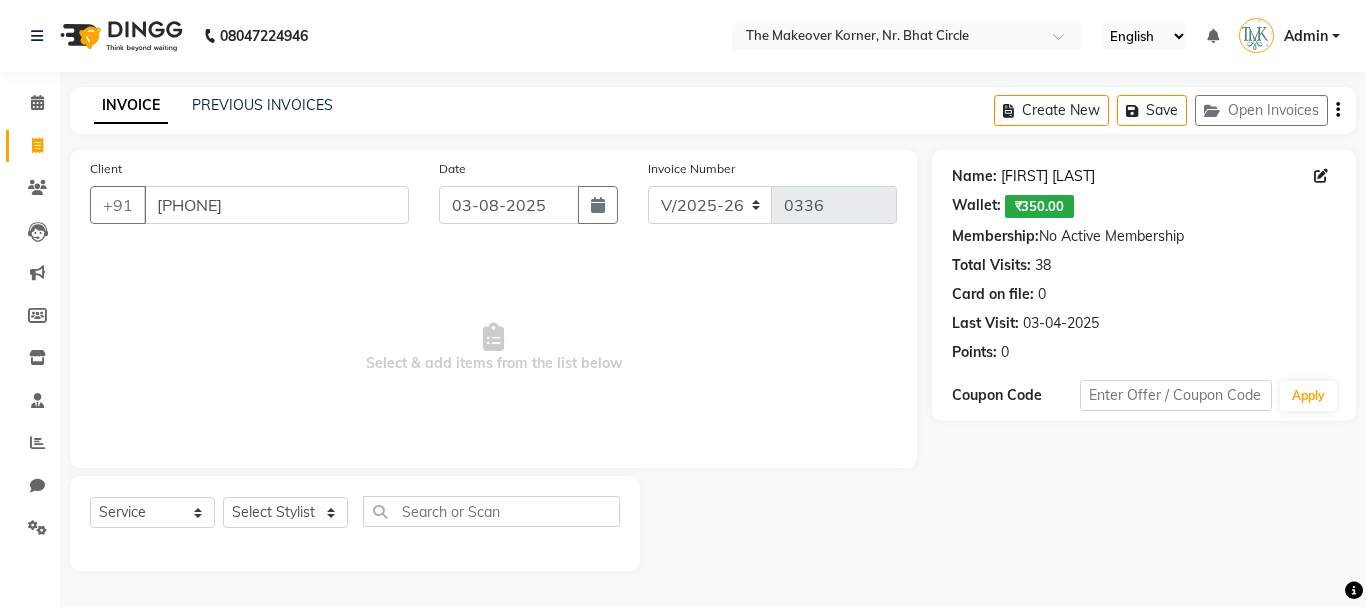 click on "[FIRST] [LAST]" 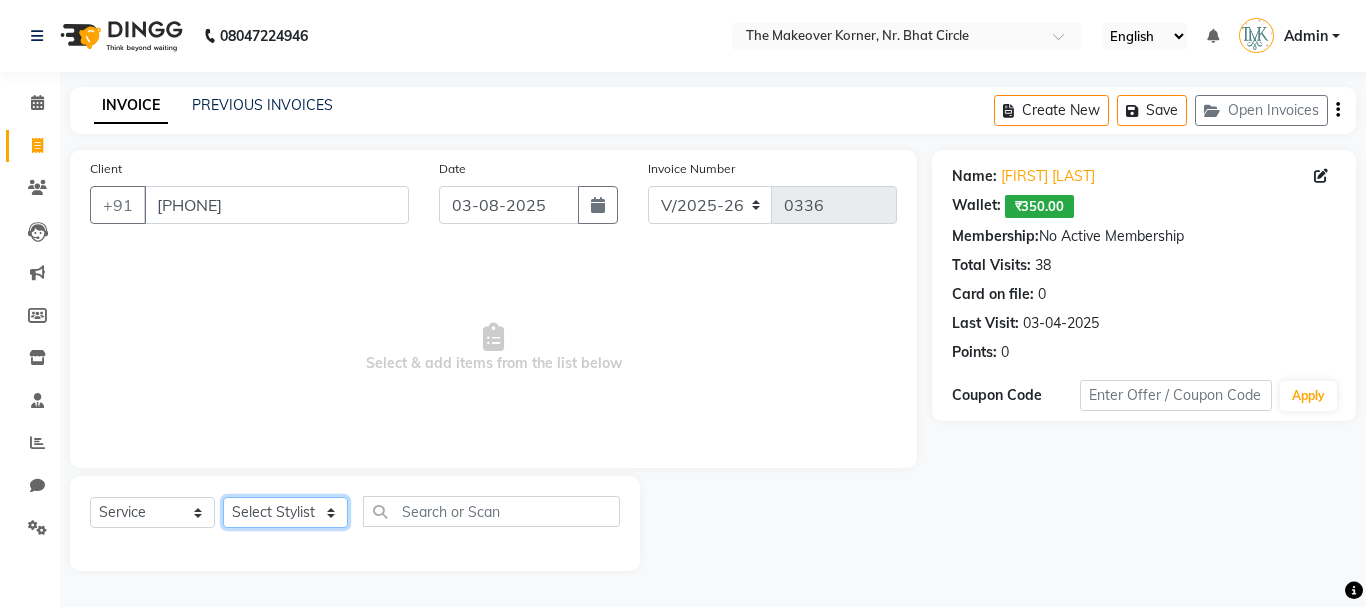 click on "Select Stylist Admin [FIRST] [LAST] [FIRST] [LAST] [FIRST] [LAST]" 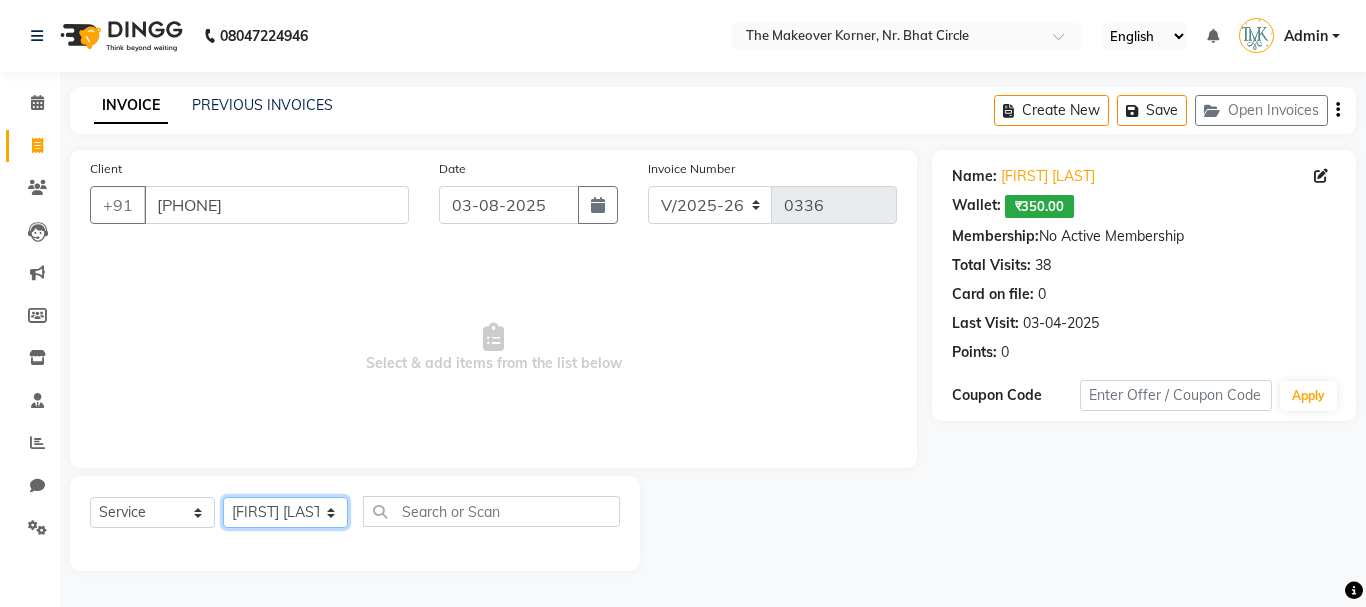 click on "Select Stylist Admin [FIRST] [LAST] [FIRST] [LAST] [FIRST] [LAST]" 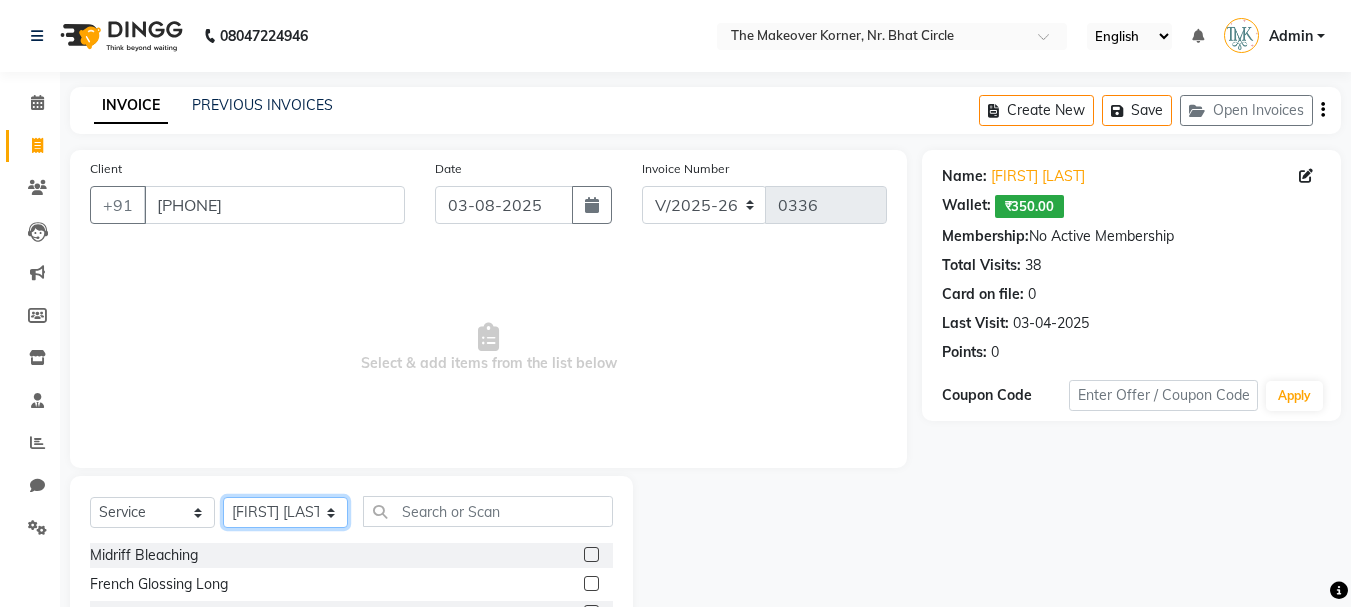 click on "Select Stylist Admin [FIRST] [LAST] [FIRST] [LAST] [FIRST] [LAST]" 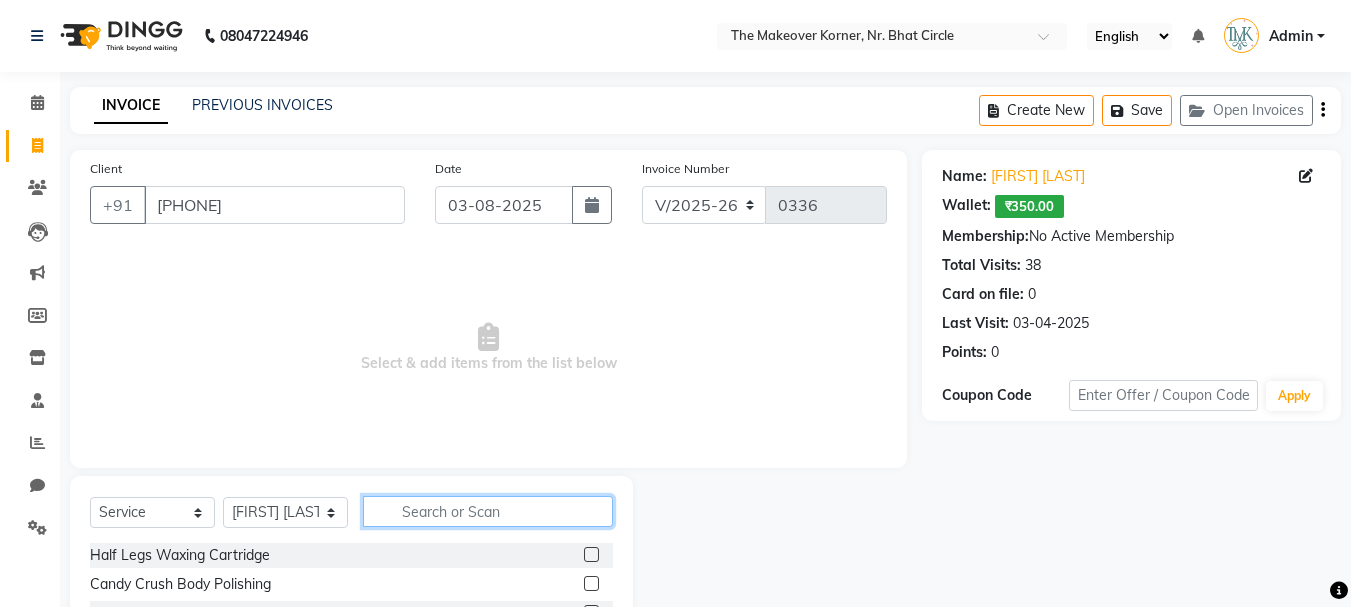 click 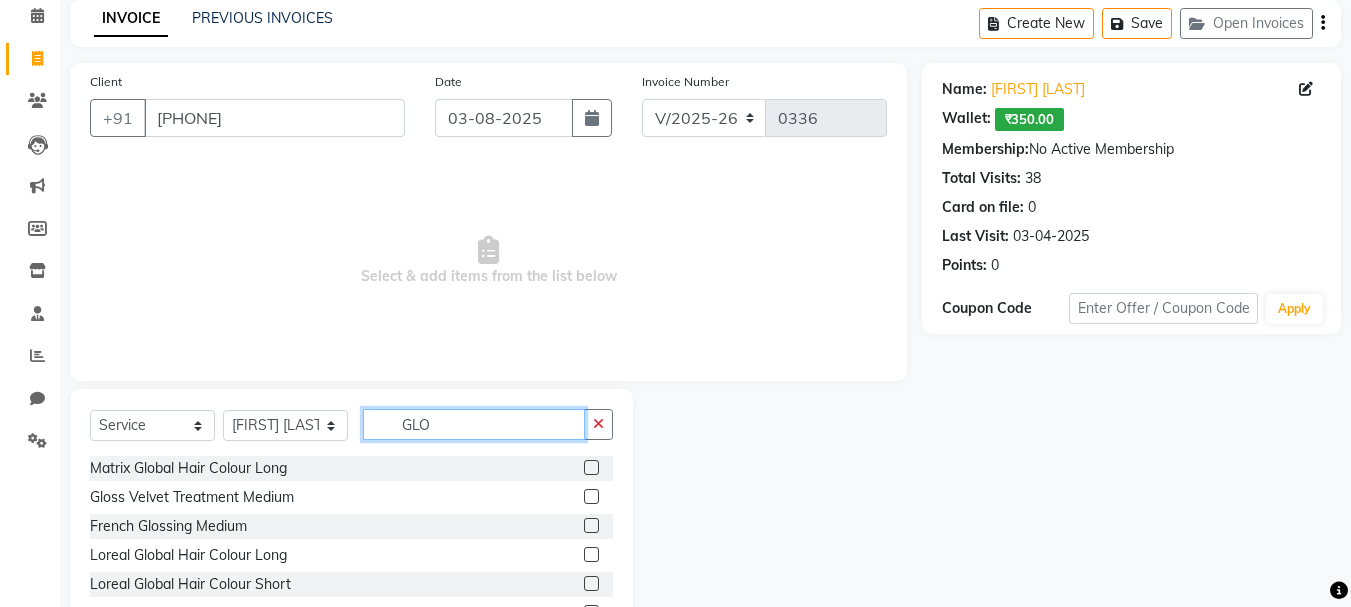 scroll, scrollTop: 194, scrollLeft: 0, axis: vertical 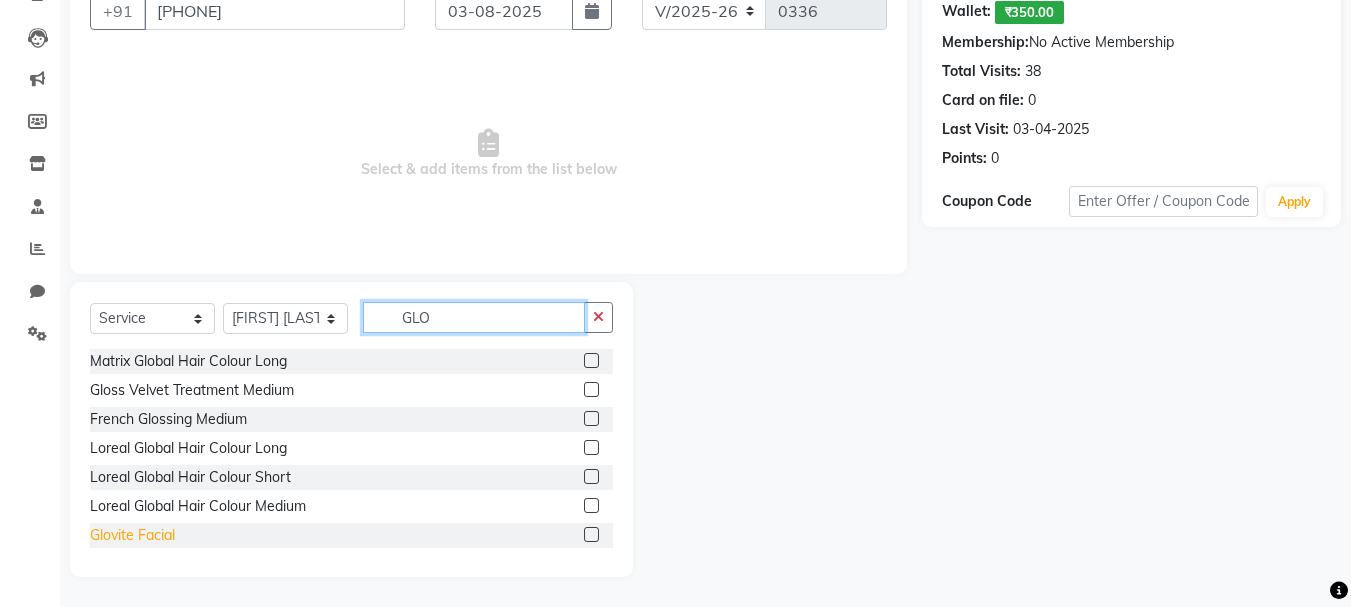 type on "GLO" 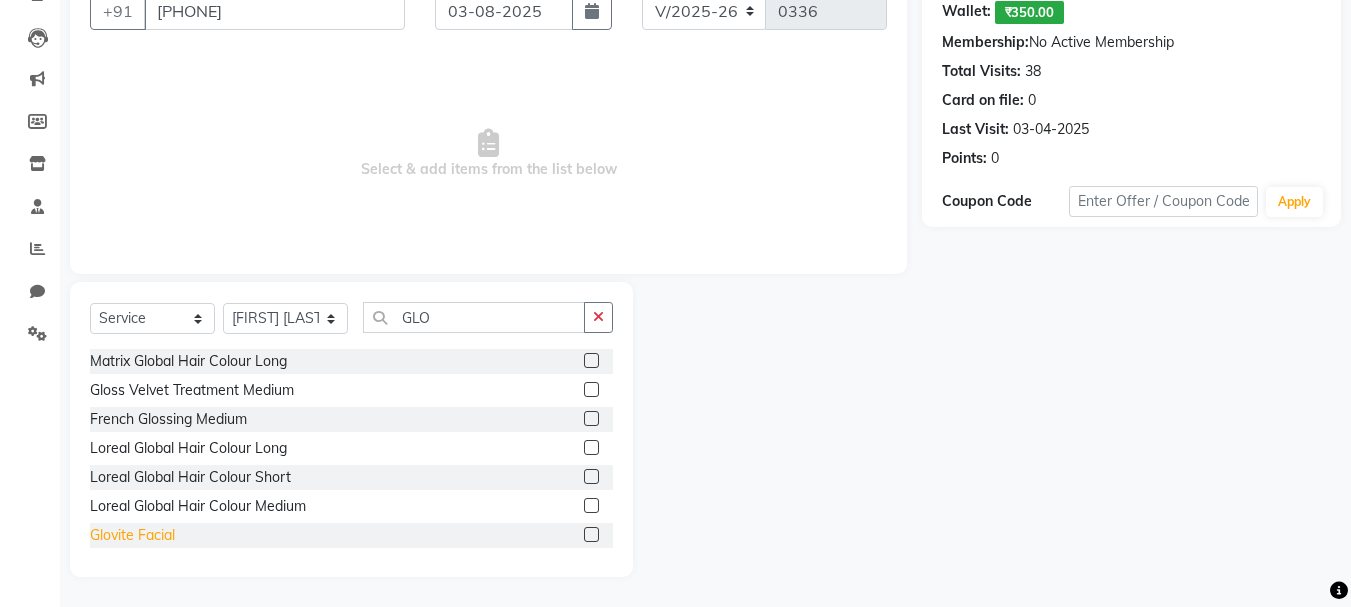 click on "Glovite Facial" 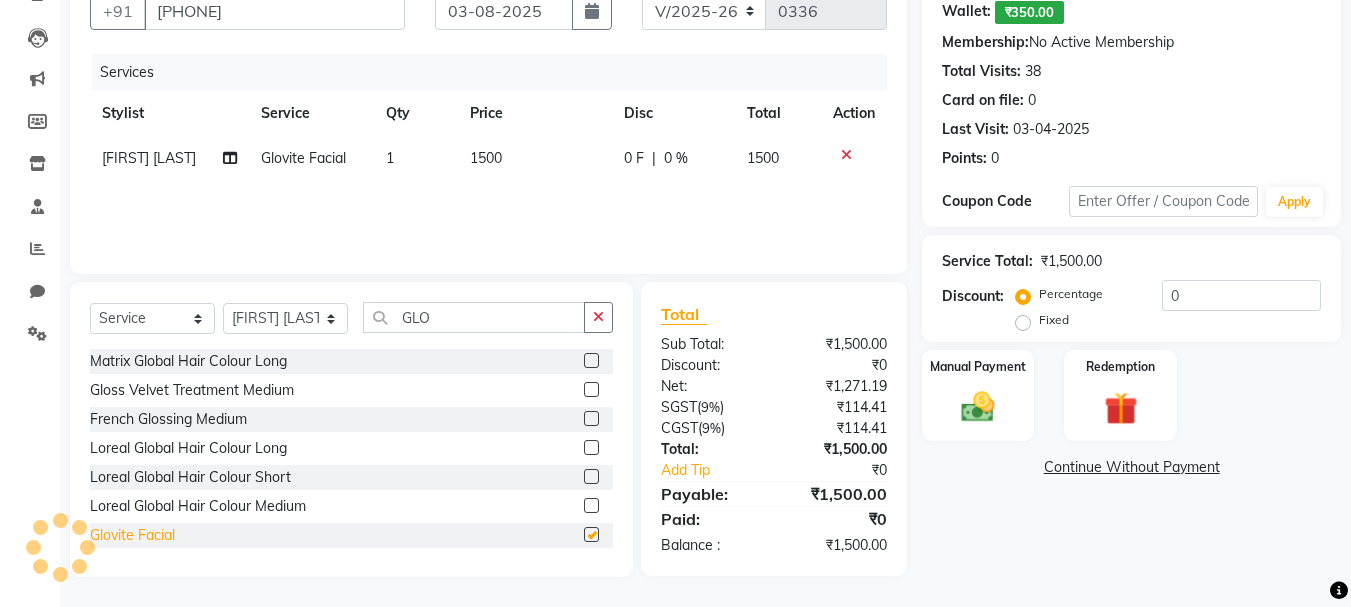checkbox on "false" 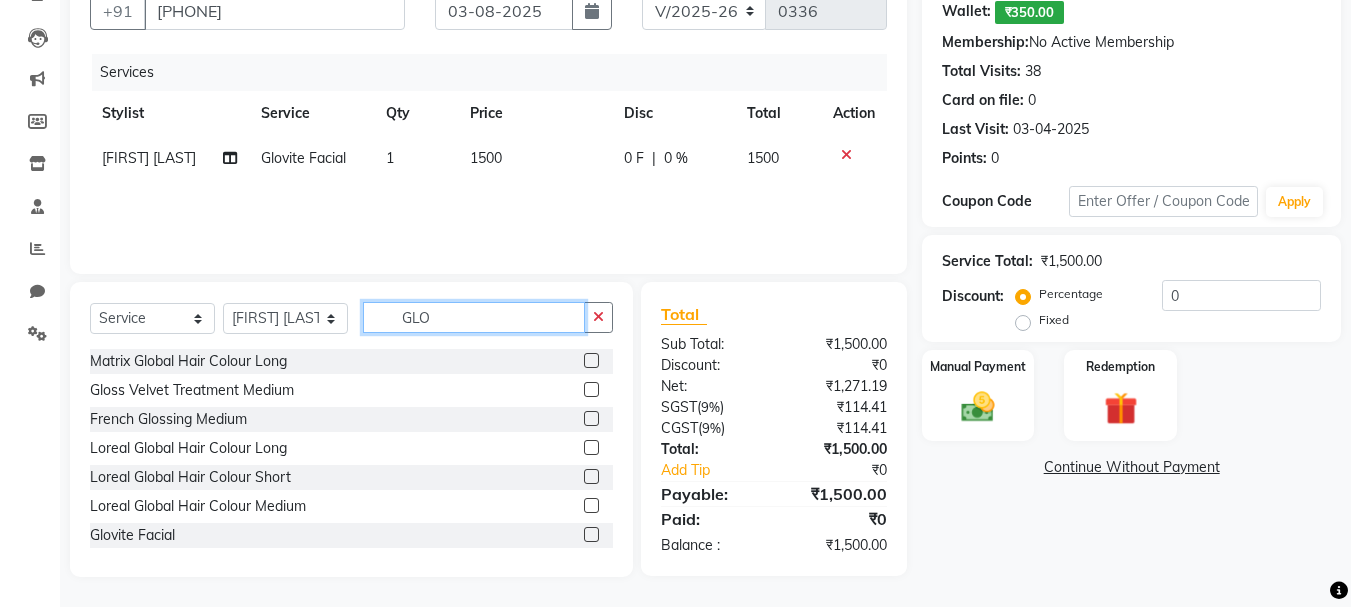 click on "GLO" 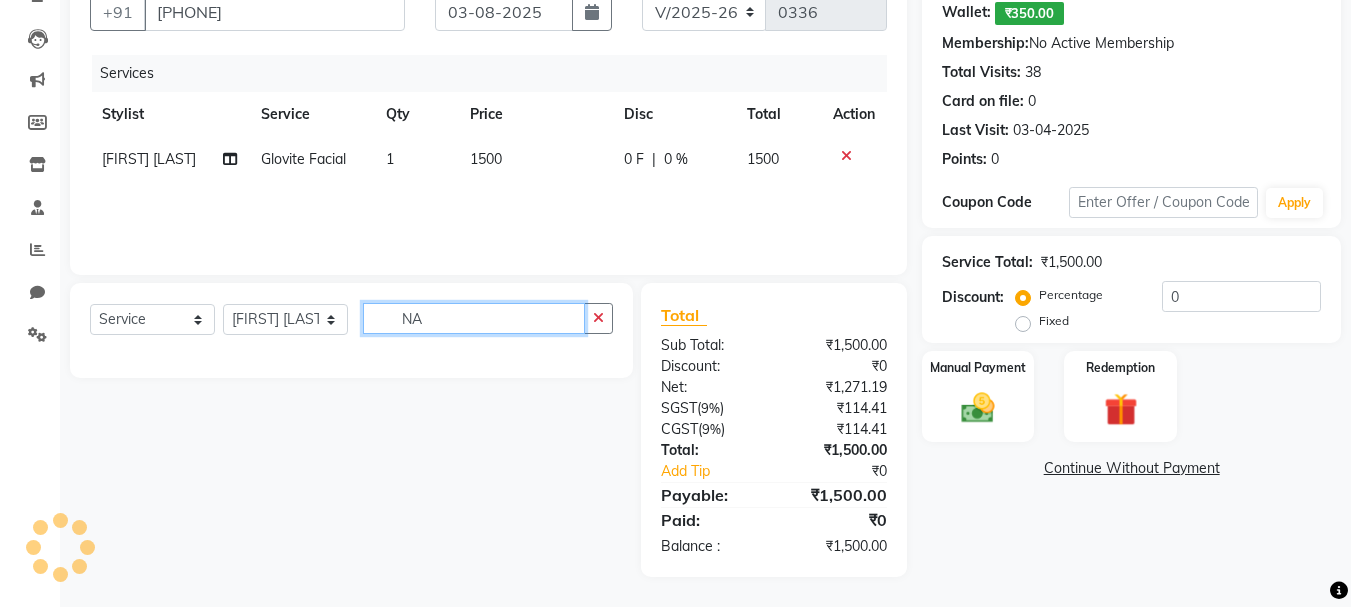 scroll, scrollTop: 194, scrollLeft: 0, axis: vertical 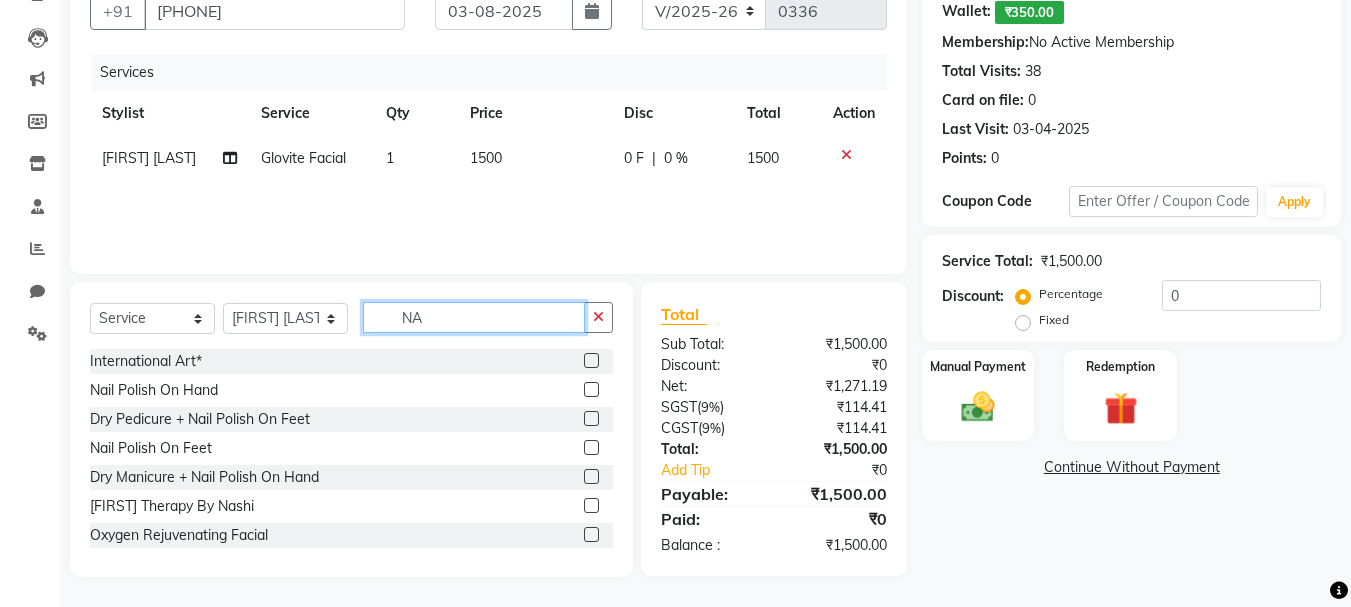 type on "N" 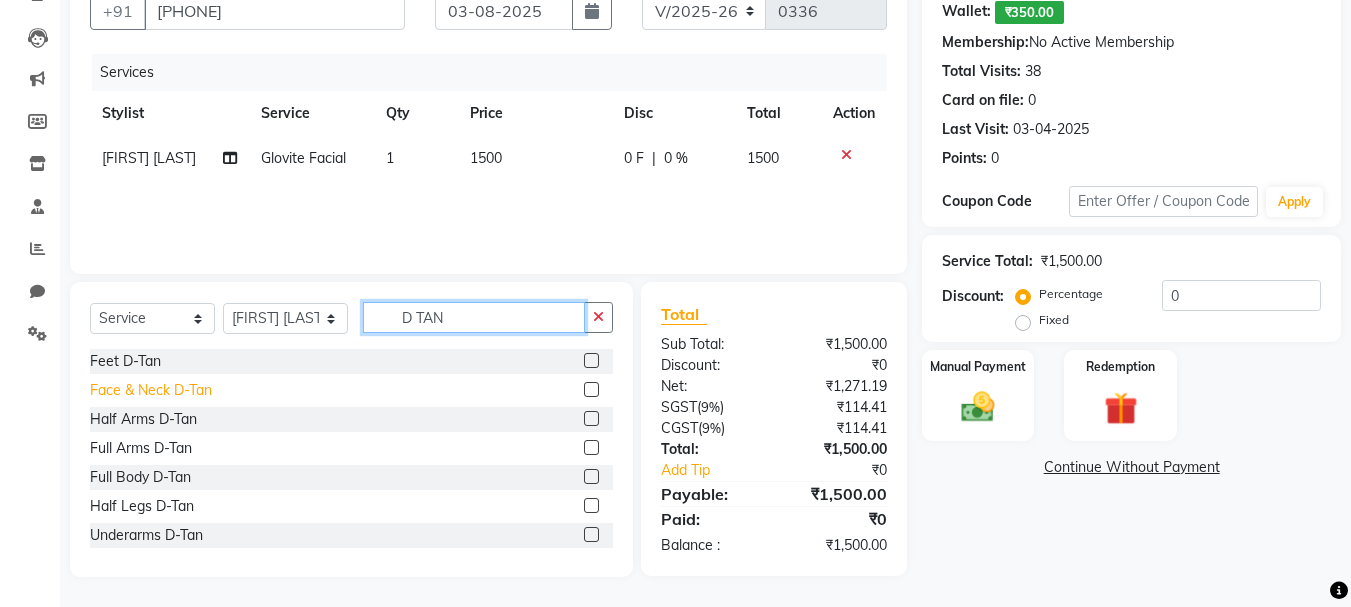 type on "D TAN" 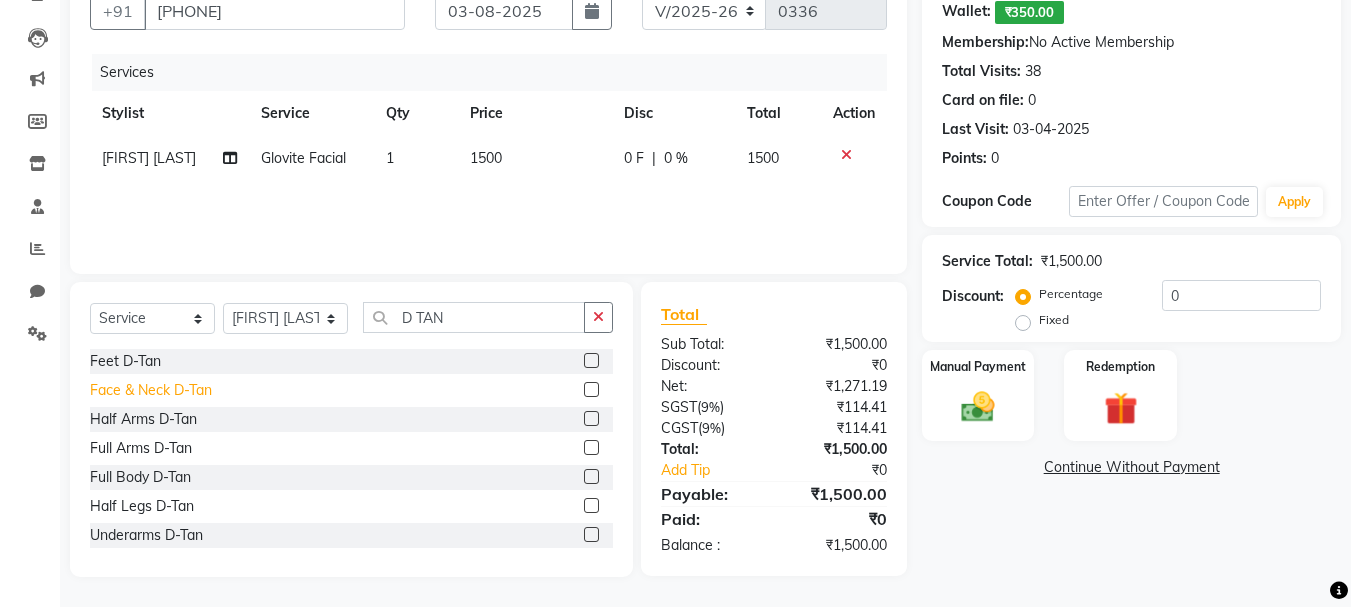 click on "Face & Neck D-Tan" 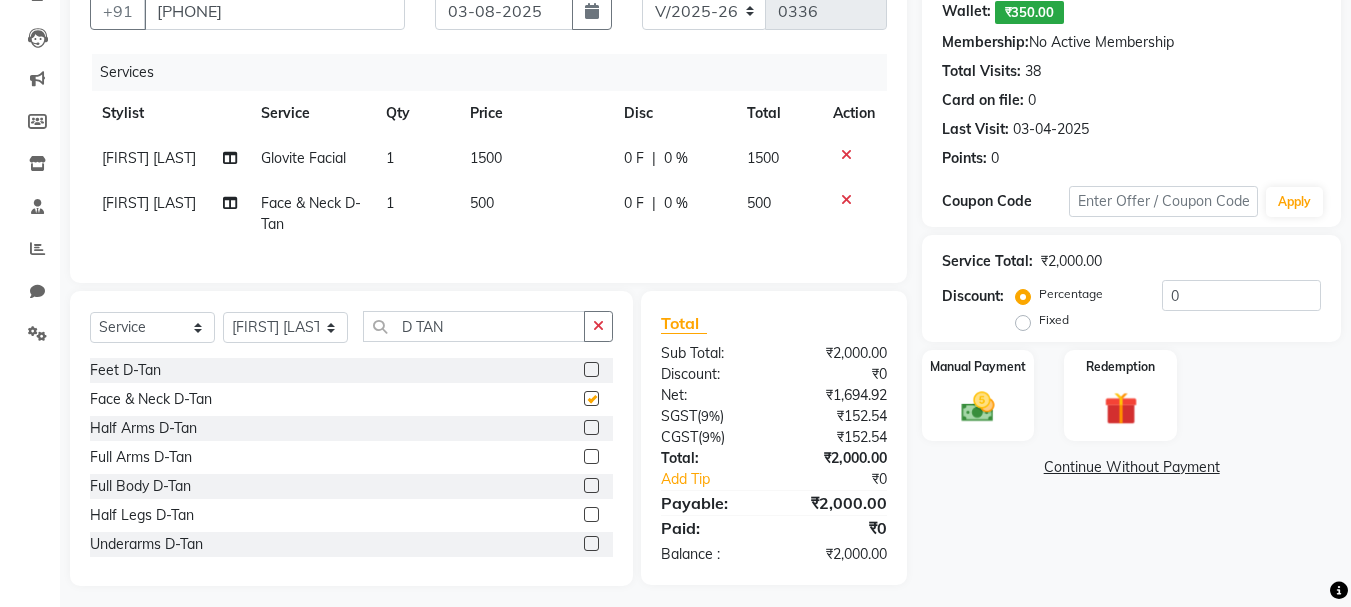 checkbox on "false" 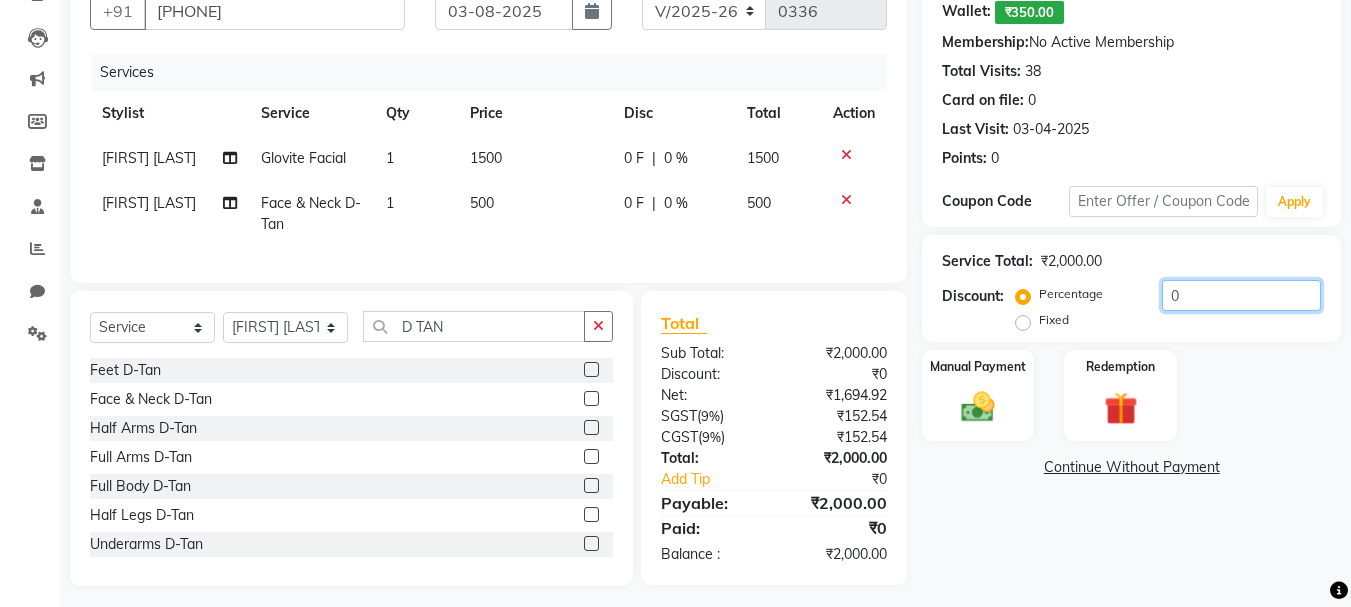 click on "0" 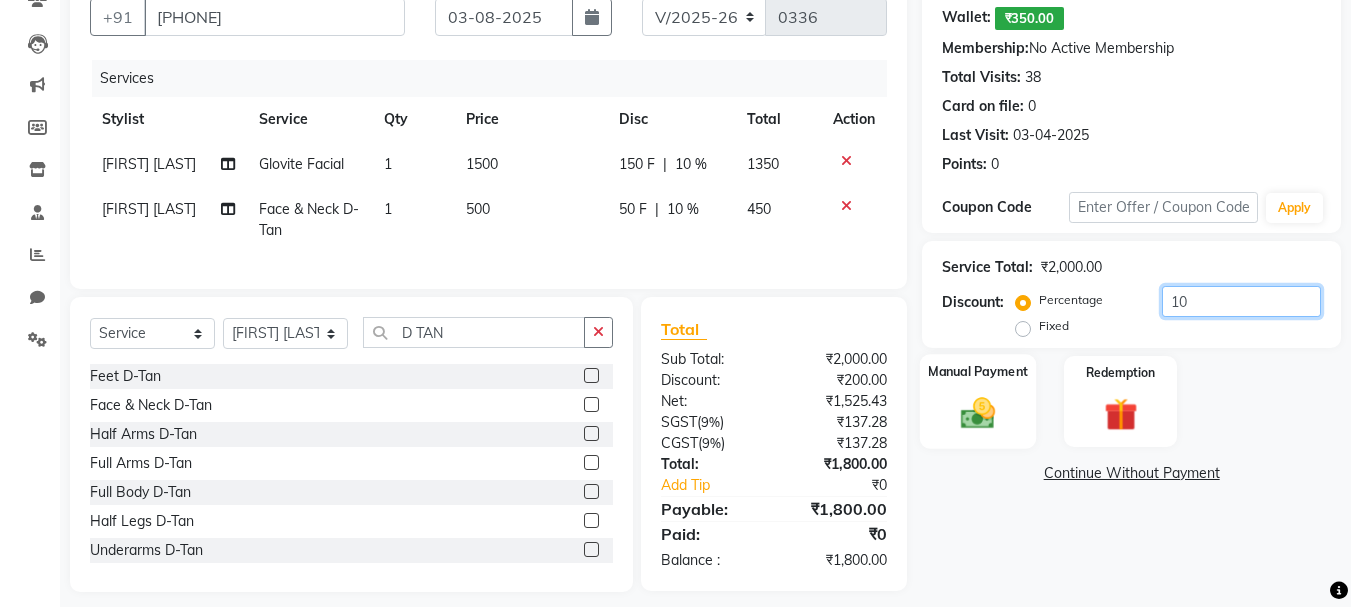 scroll, scrollTop: 139, scrollLeft: 0, axis: vertical 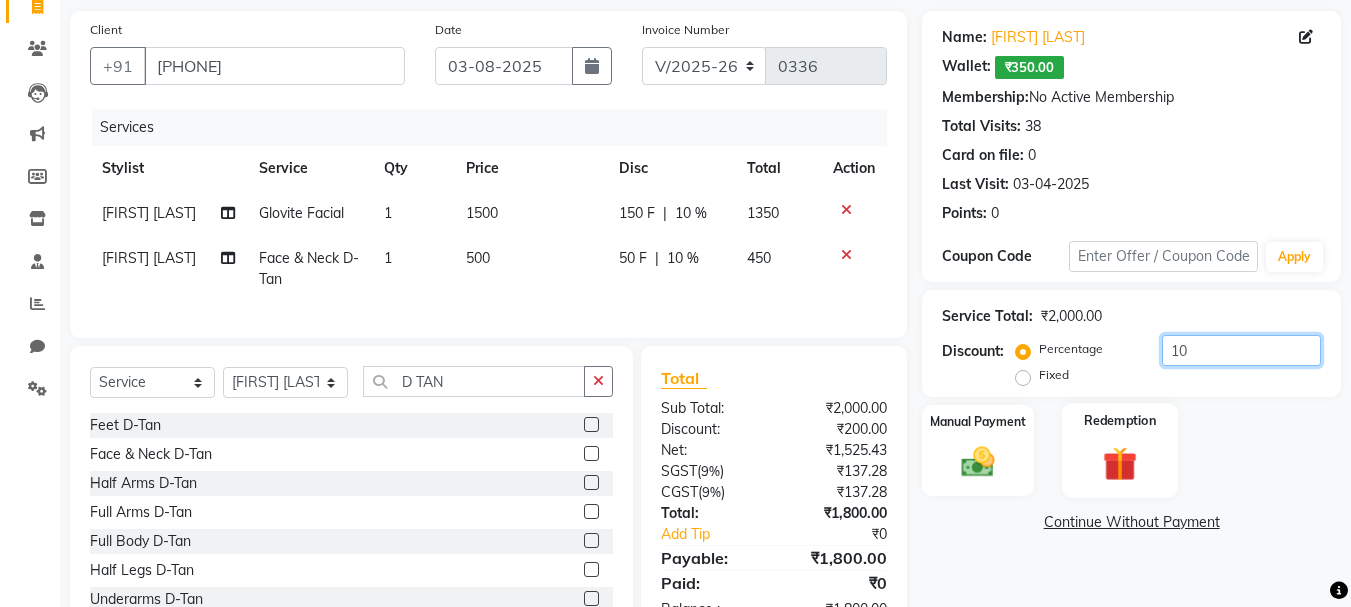 type on "10" 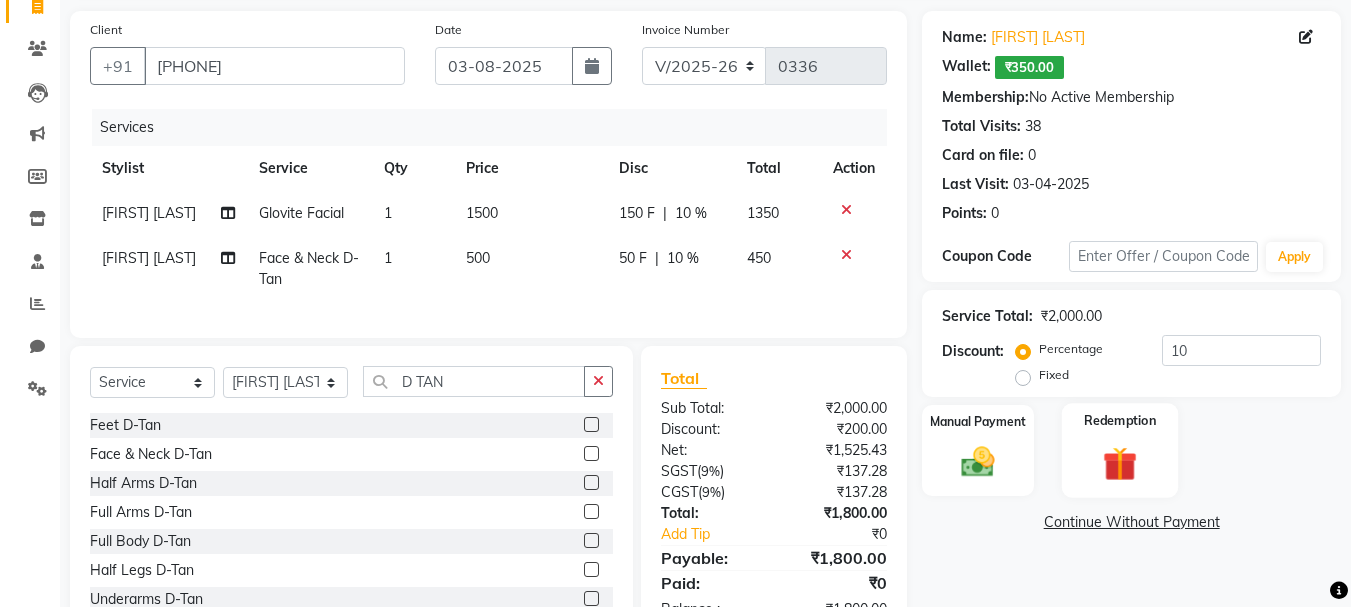 click 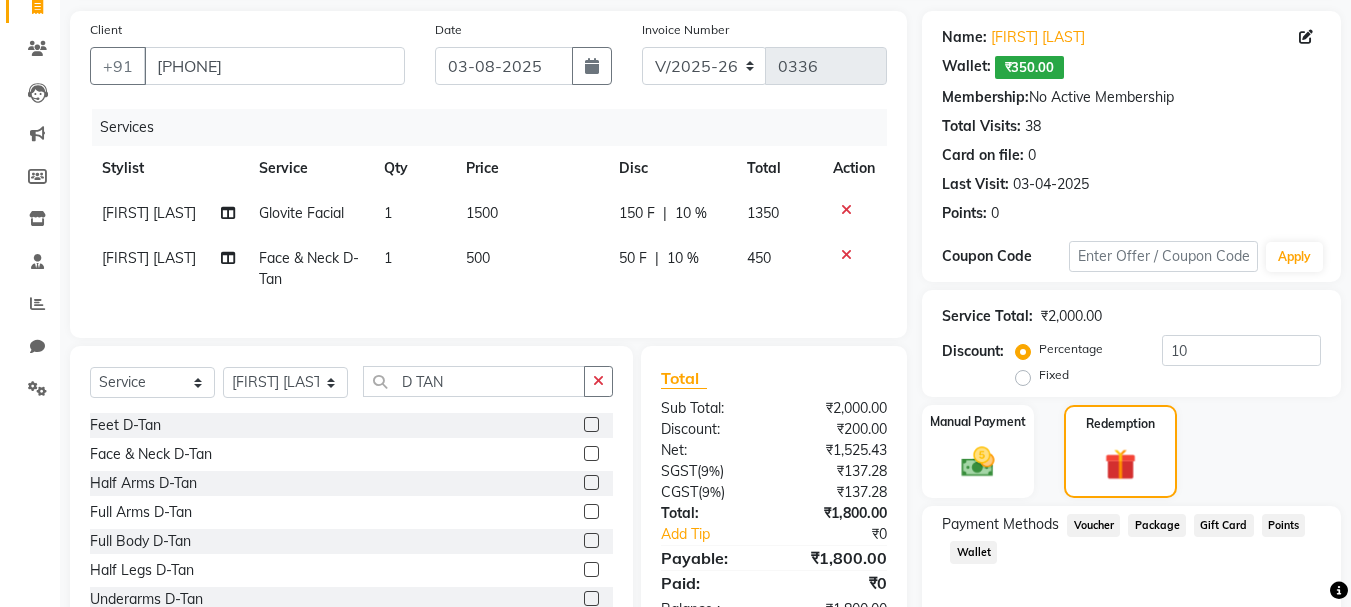 scroll, scrollTop: 239, scrollLeft: 0, axis: vertical 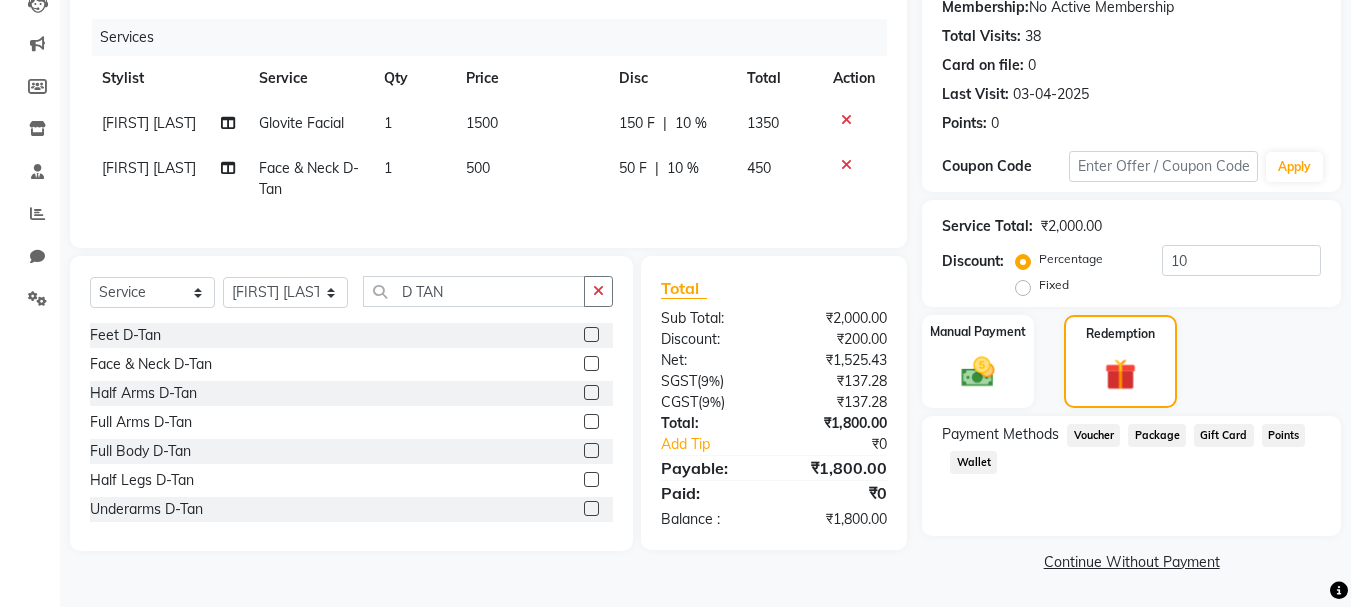 click on "Wallet" 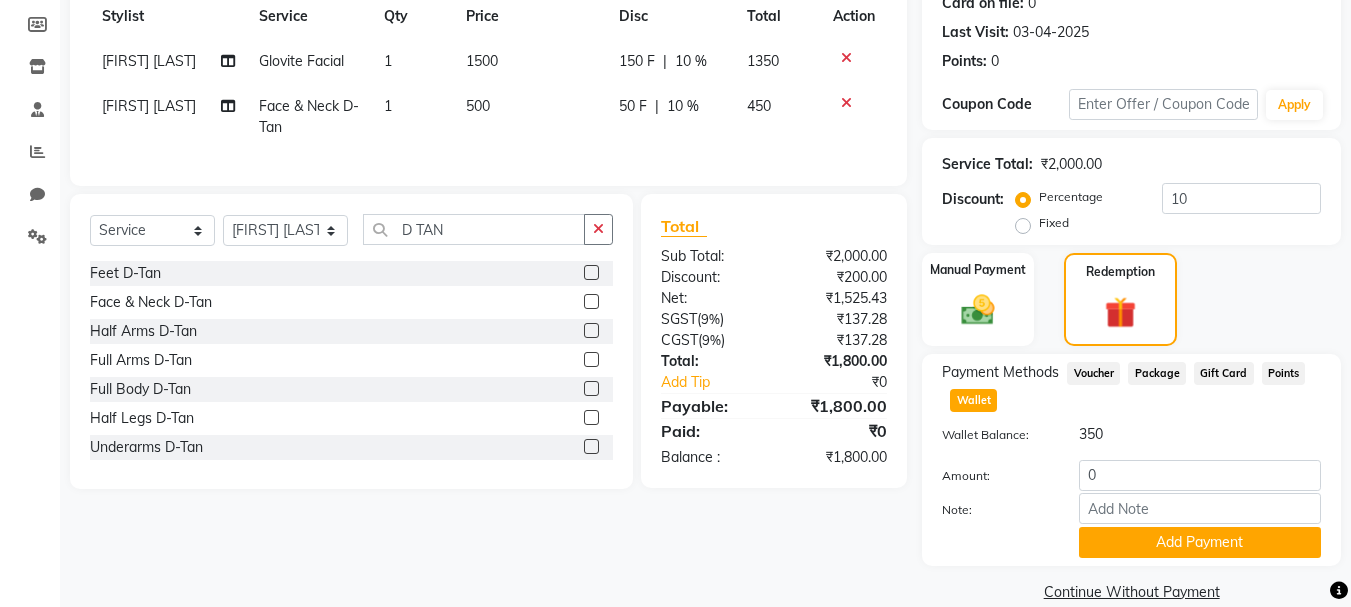 scroll, scrollTop: 321, scrollLeft: 0, axis: vertical 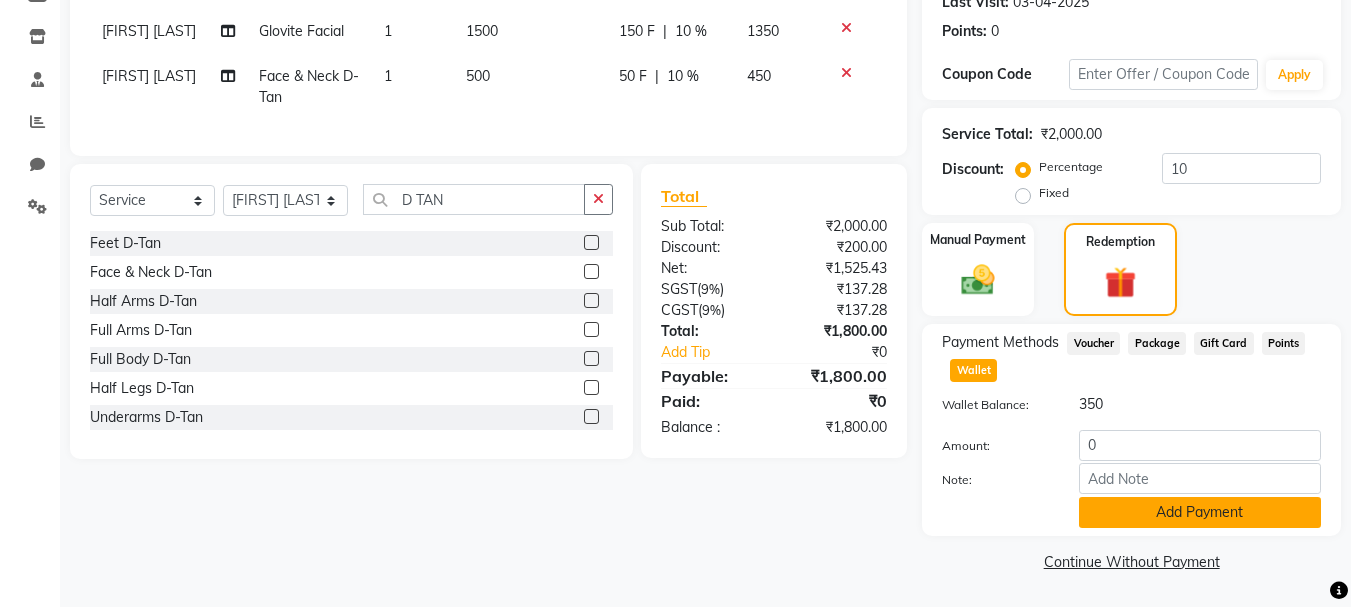 click on "Add Payment" 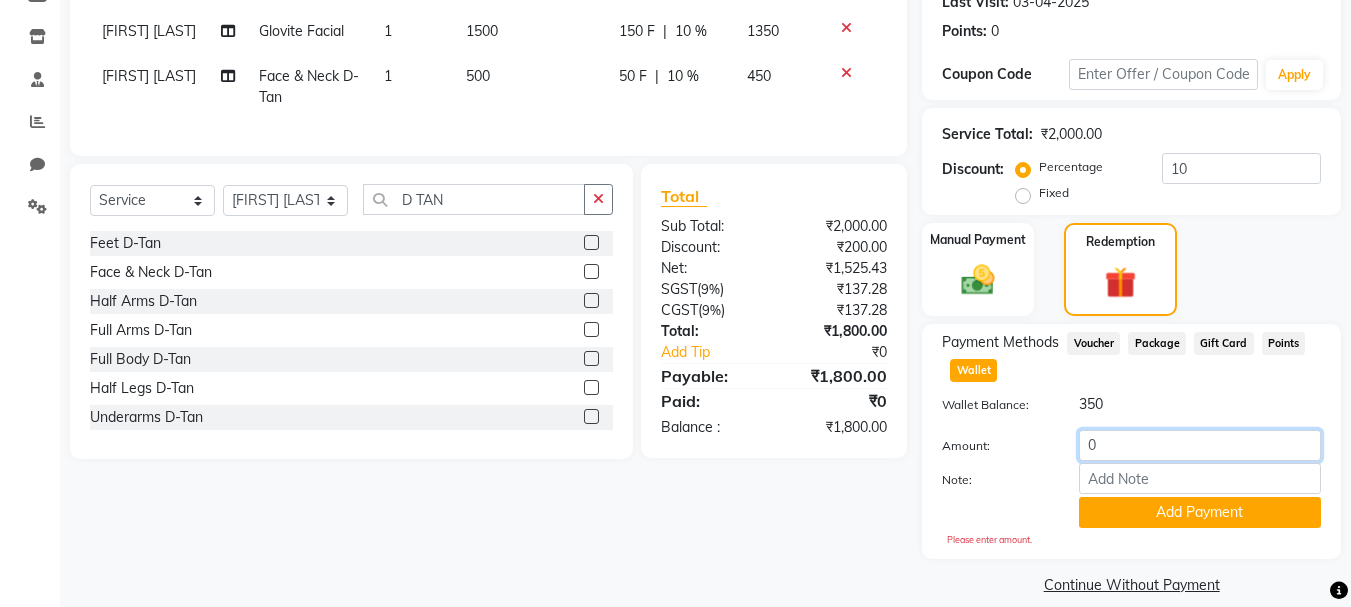 click on "0" 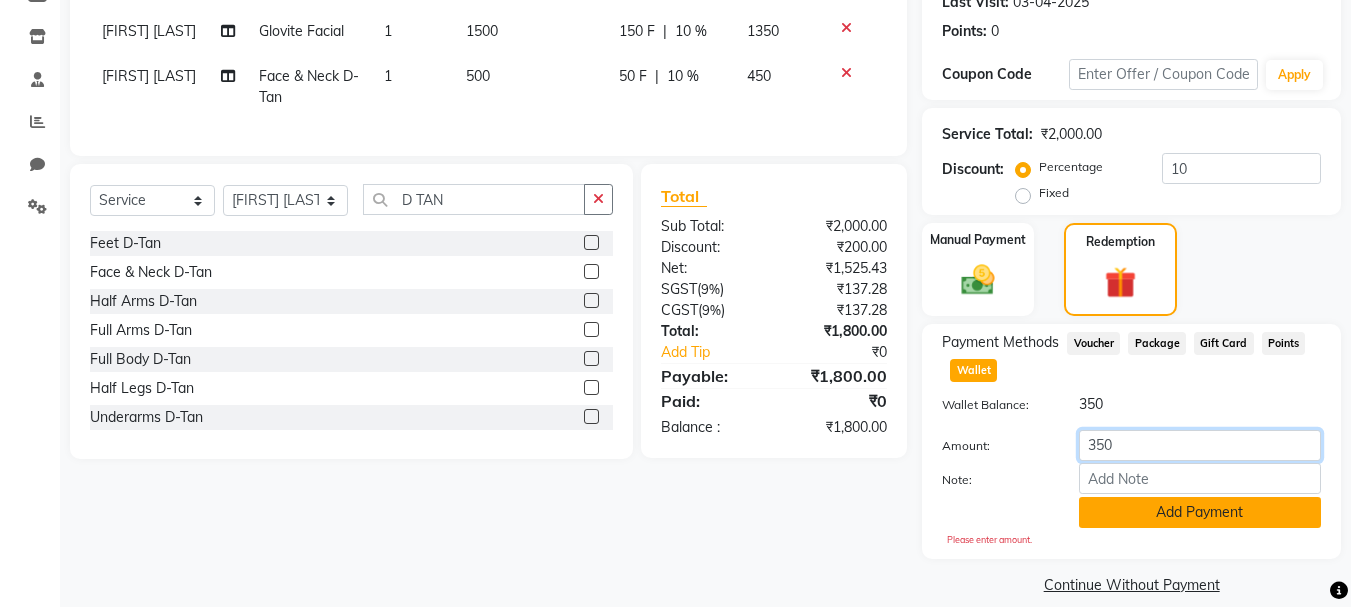 type on "350" 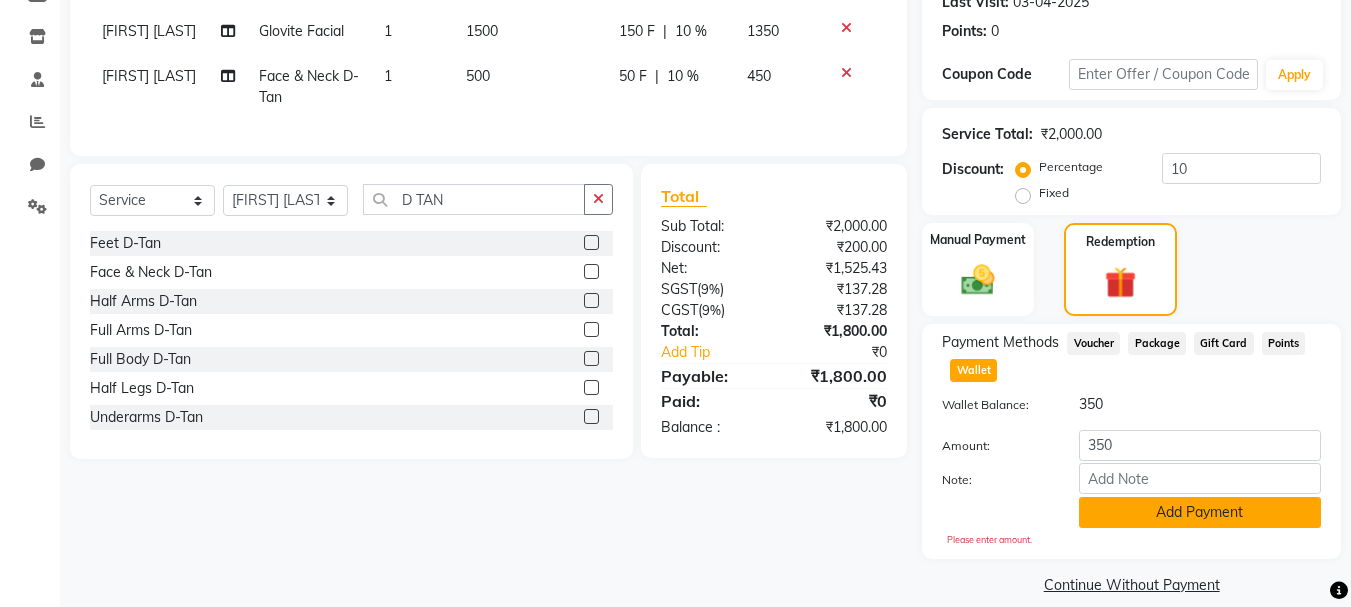 click on "Add Payment" 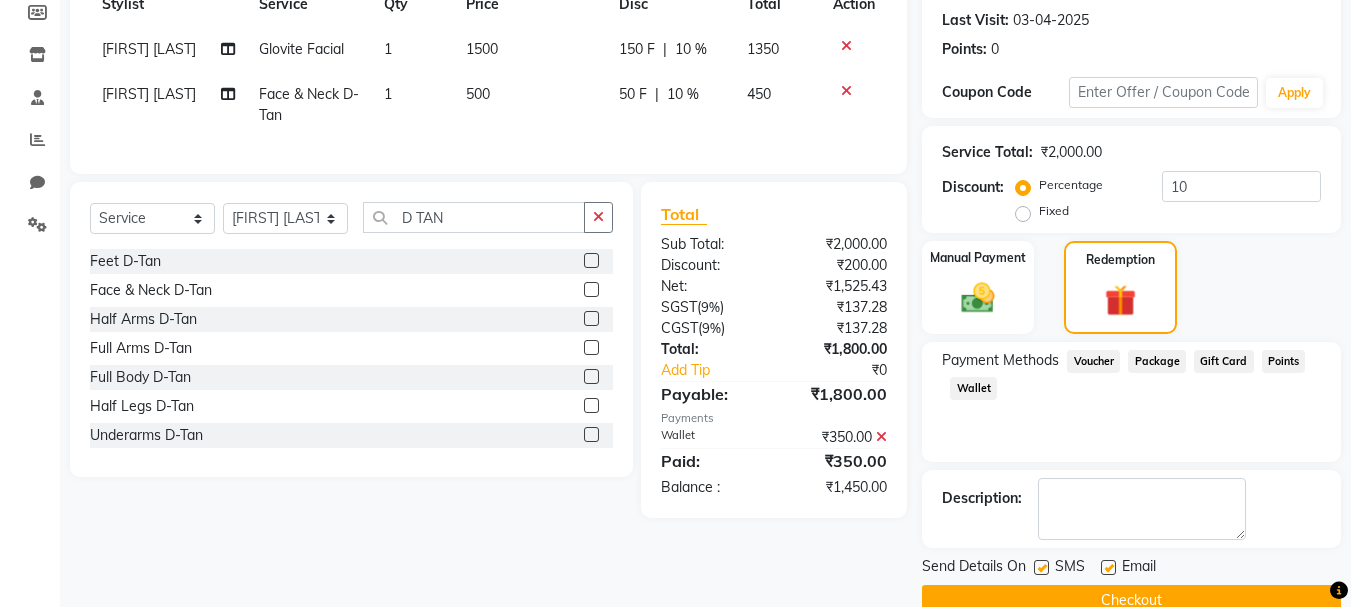 scroll, scrollTop: 342, scrollLeft: 0, axis: vertical 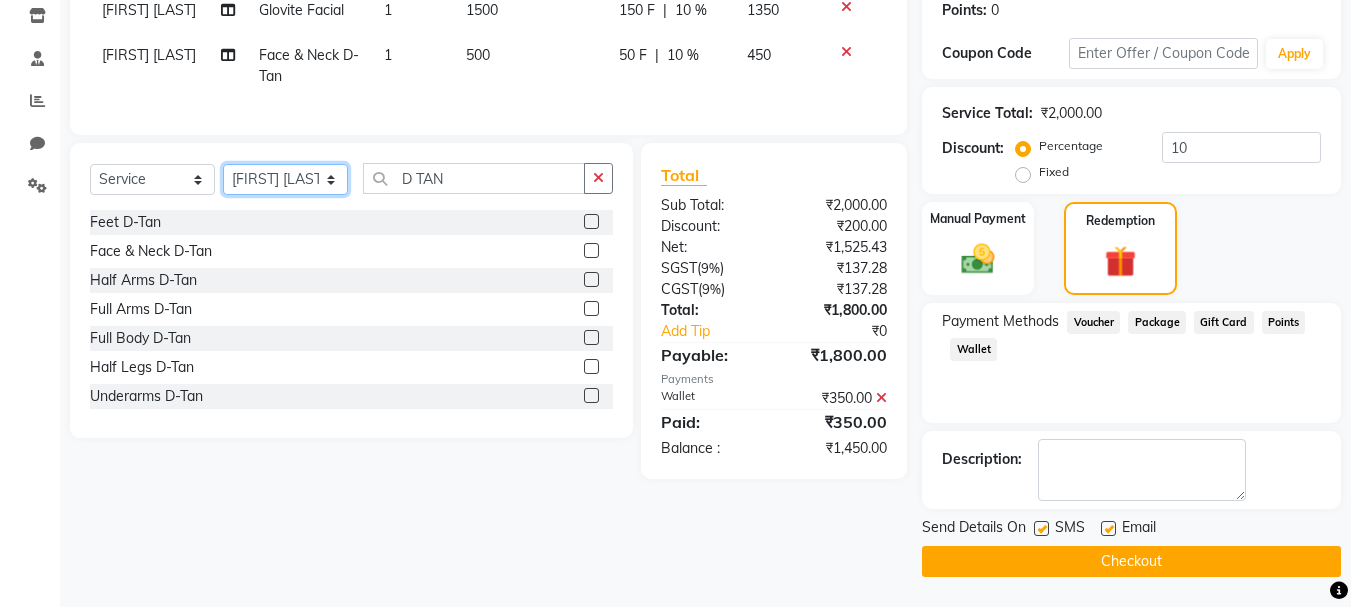 click on "Select Stylist Admin [FIRST] [LAST] [FIRST] [LAST] [FIRST] [LAST]" 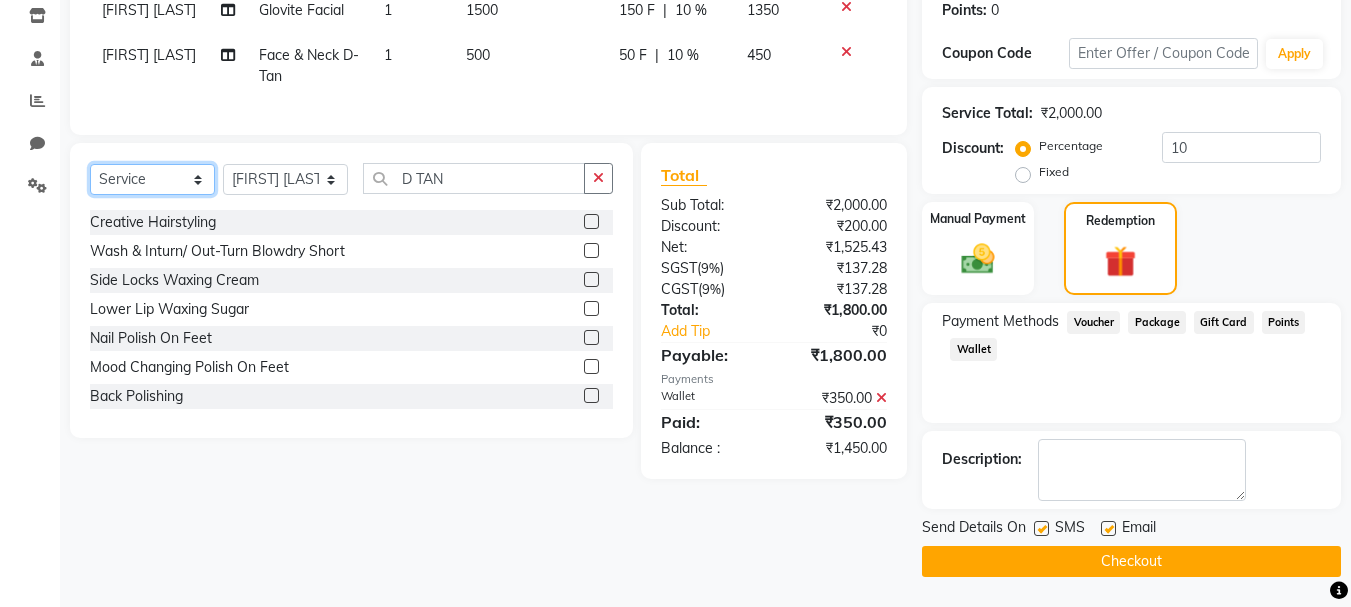 drag, startPoint x: 197, startPoint y: 215, endPoint x: 192, endPoint y: 226, distance: 12.083046 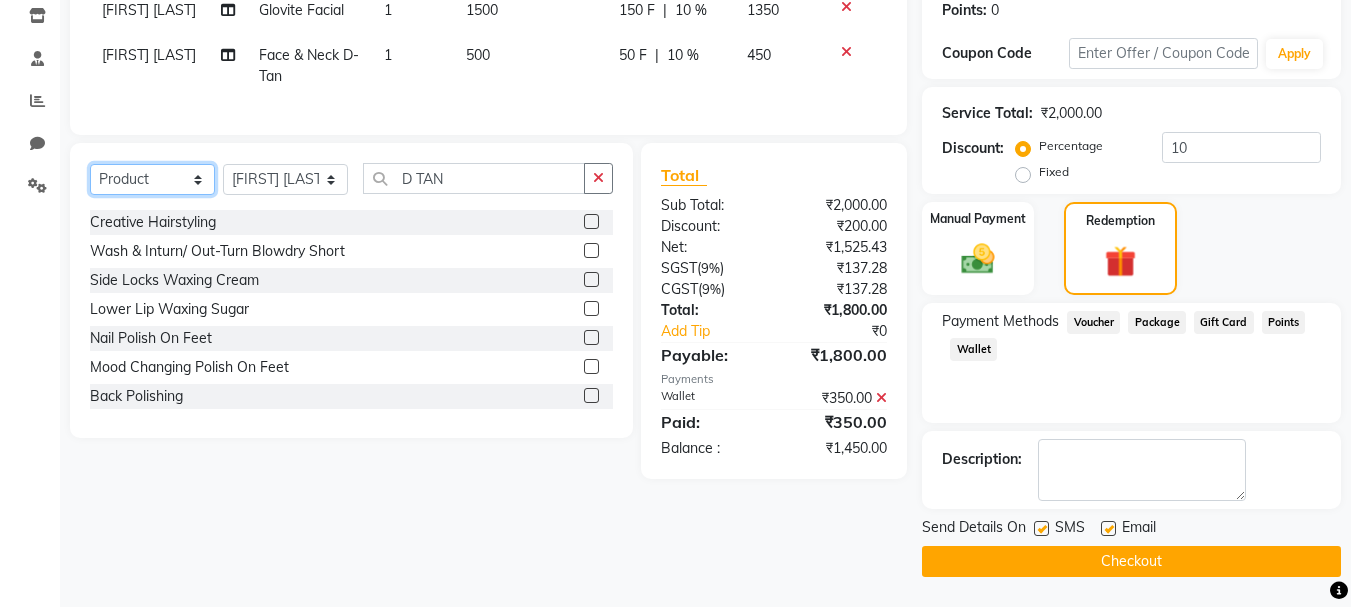 click on "Select  Service  Product  Membership  Package Voucher Prepaid Gift Card" 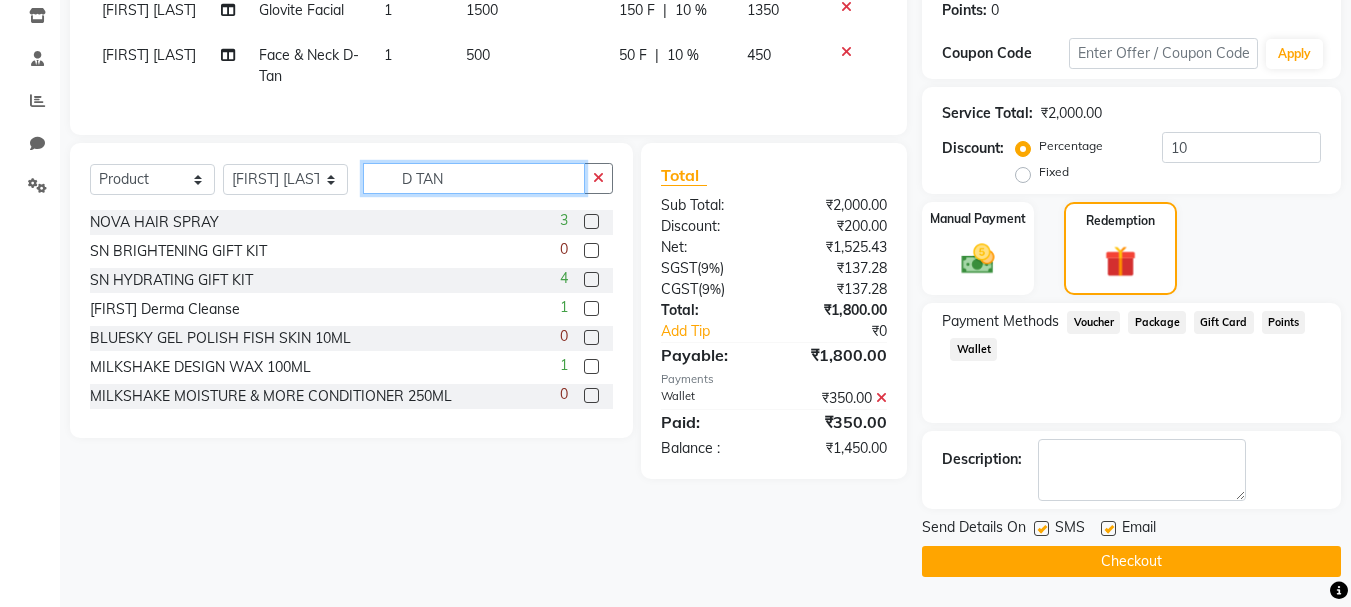 click on "D TAN" 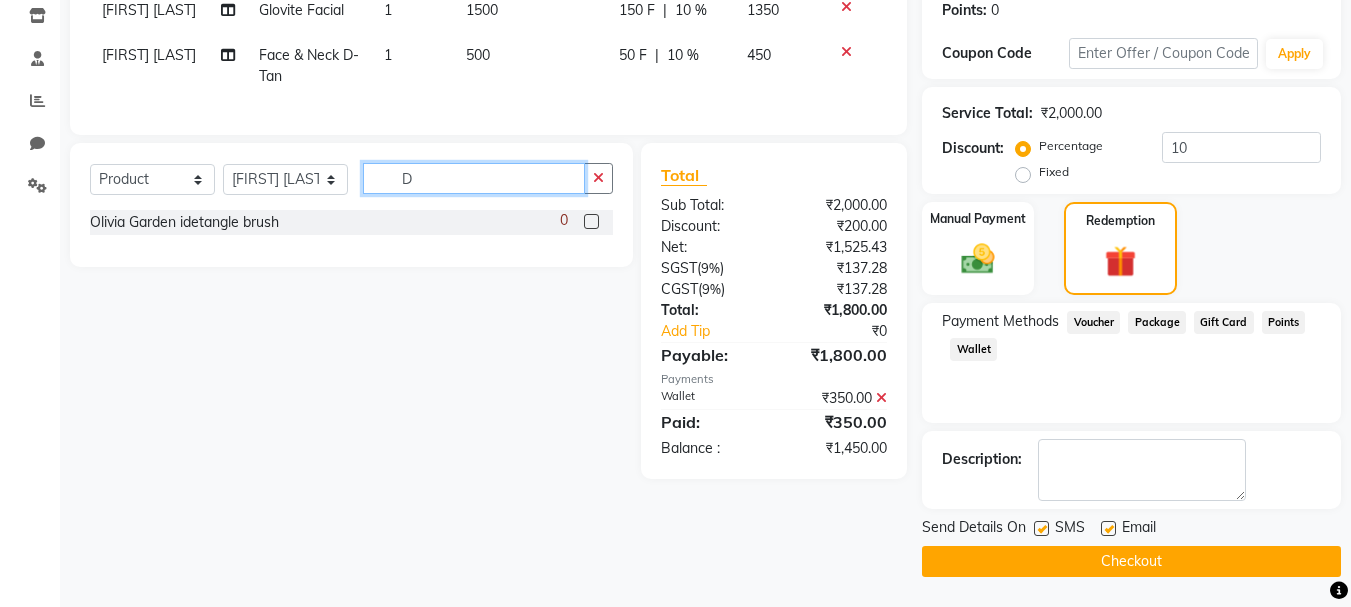 type on "D" 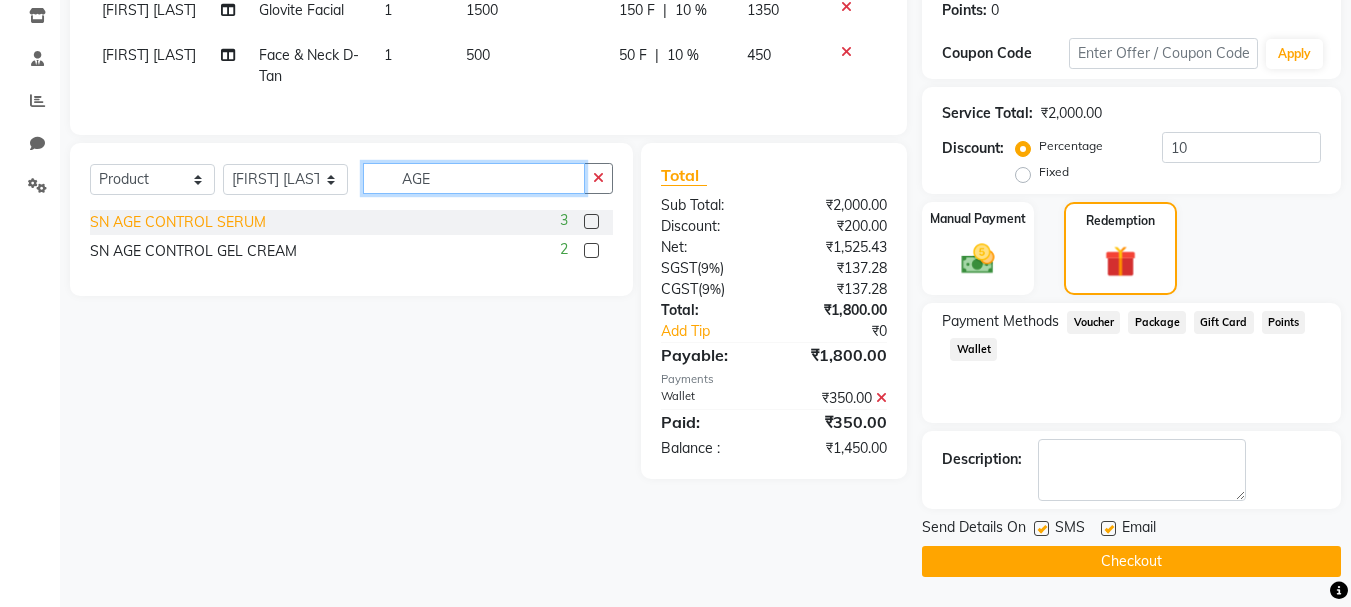 type on "AGE" 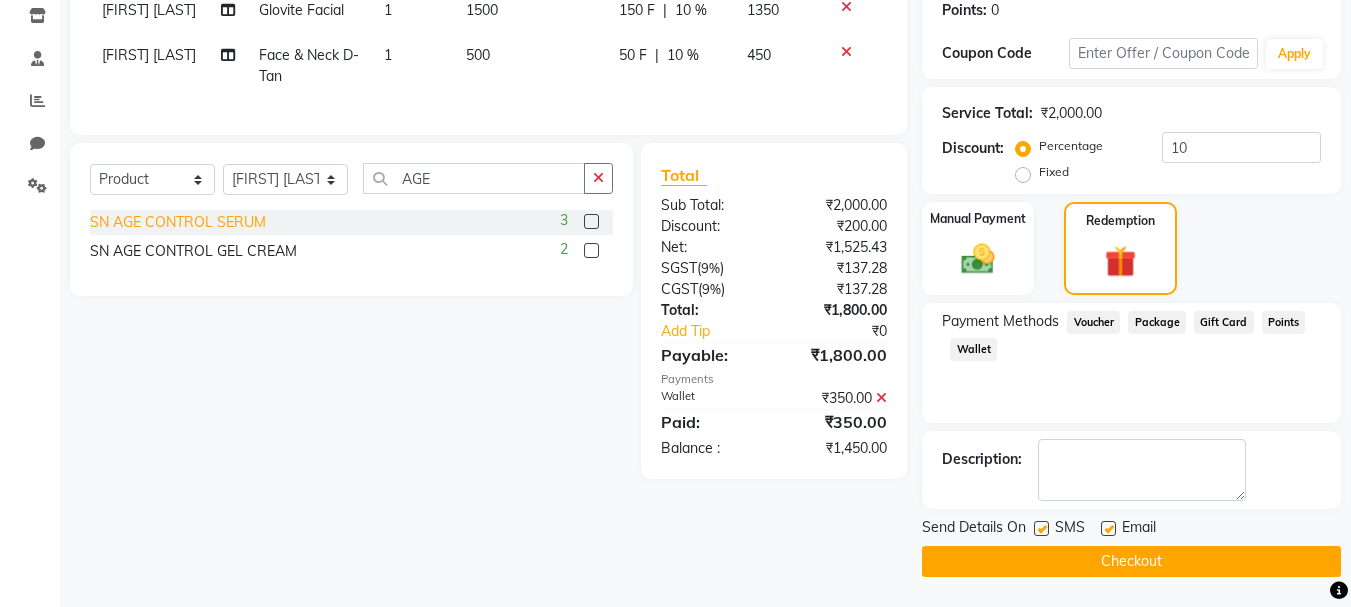 click on "SN AGE CONTROL SERUM" 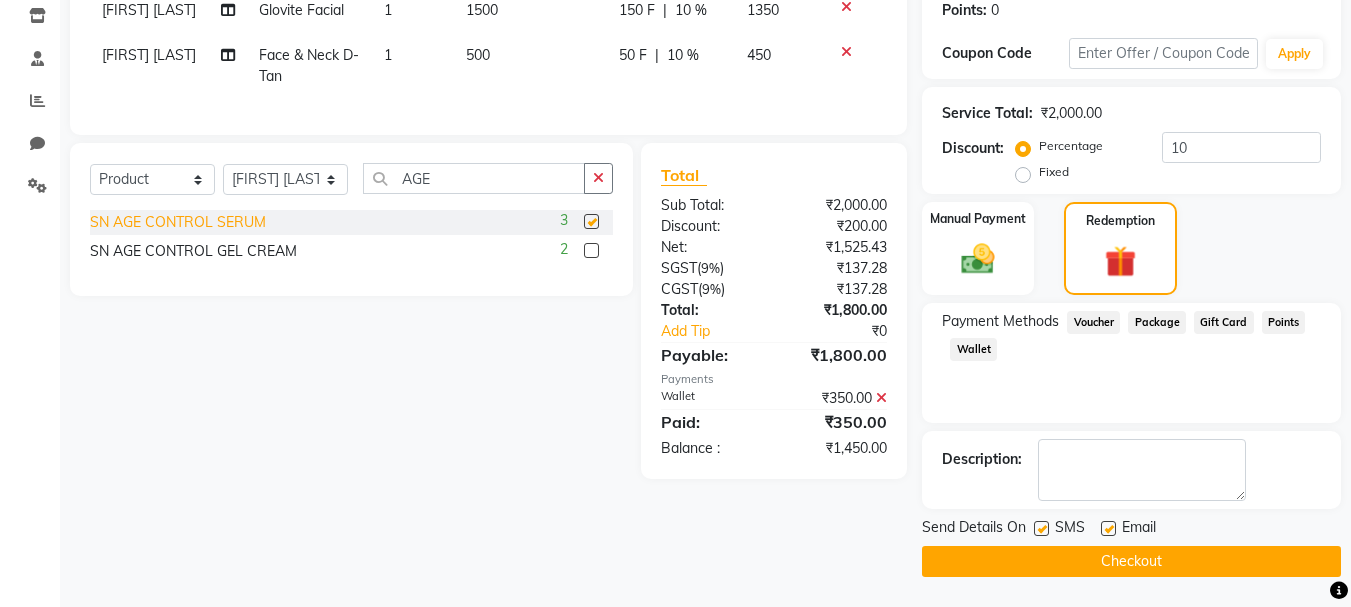 checkbox on "false" 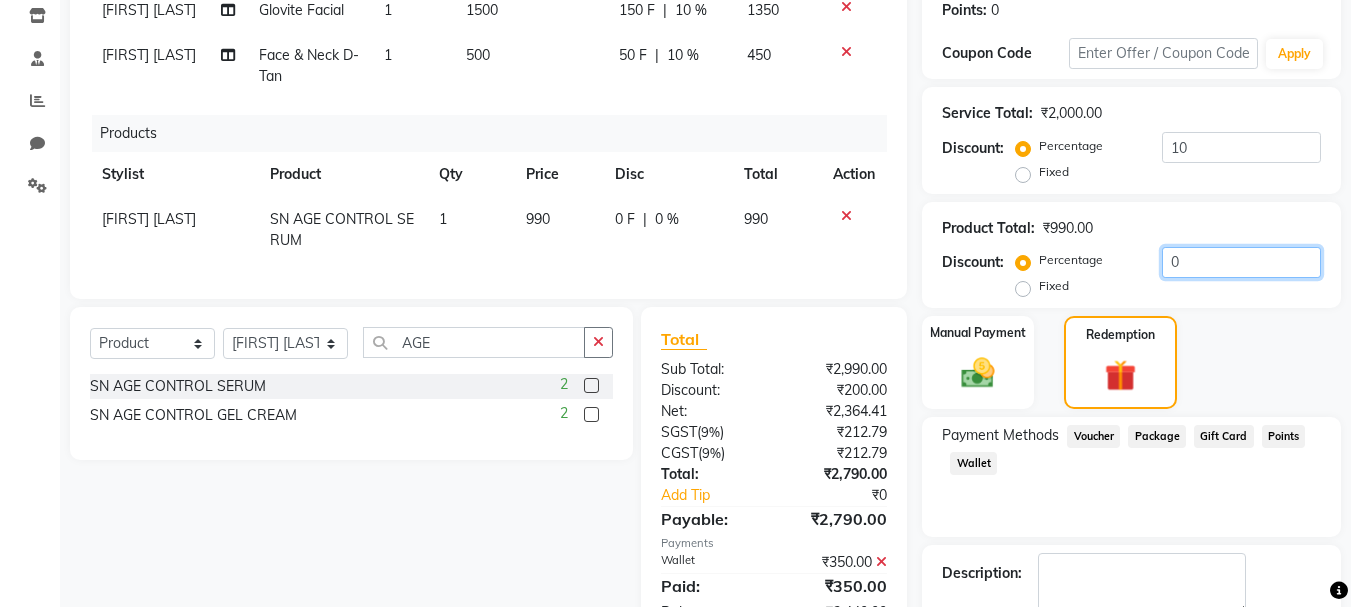 click on "0" 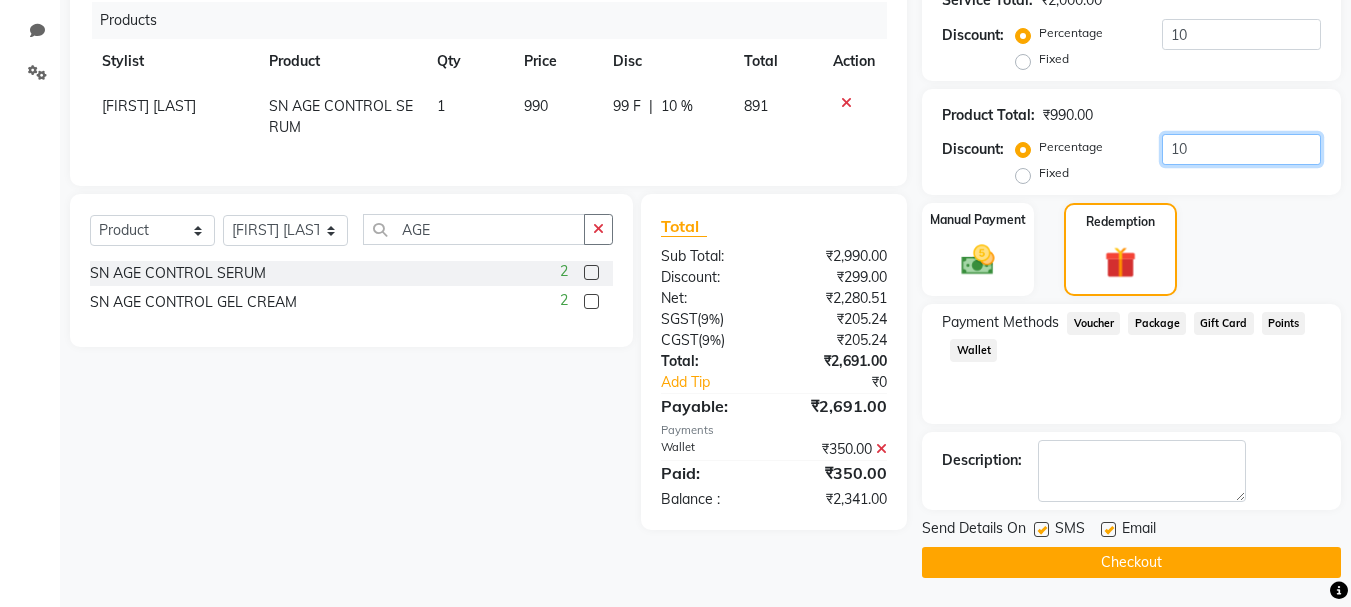 scroll, scrollTop: 456, scrollLeft: 0, axis: vertical 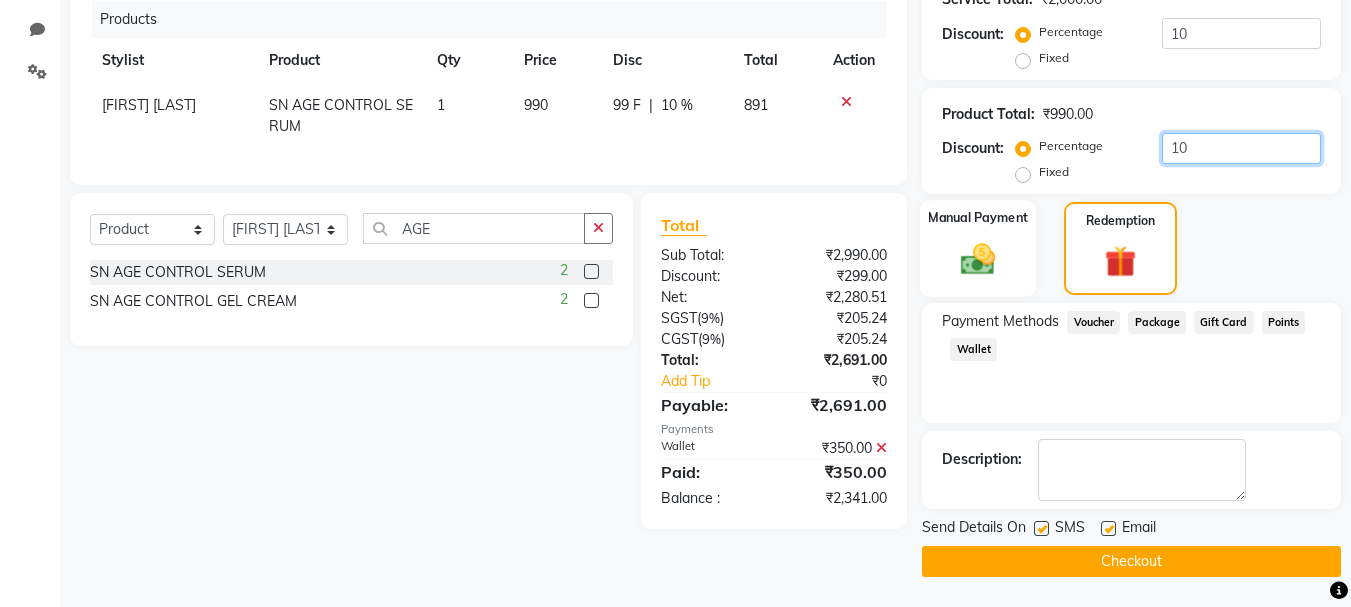 type on "10" 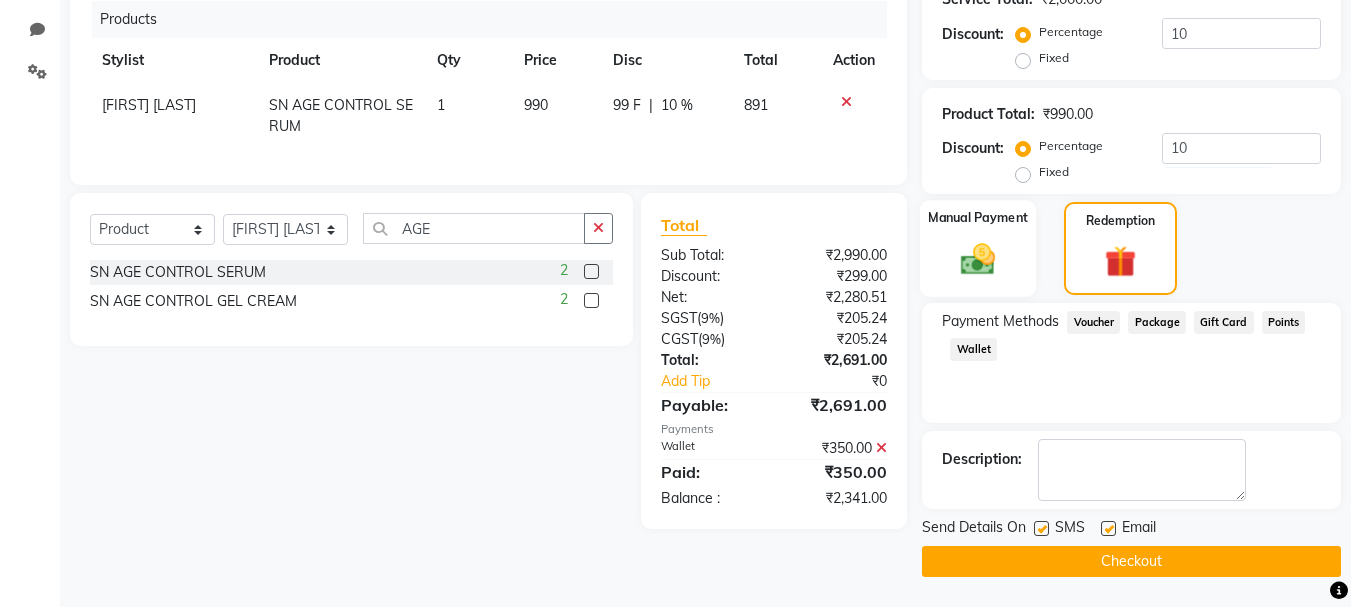 click 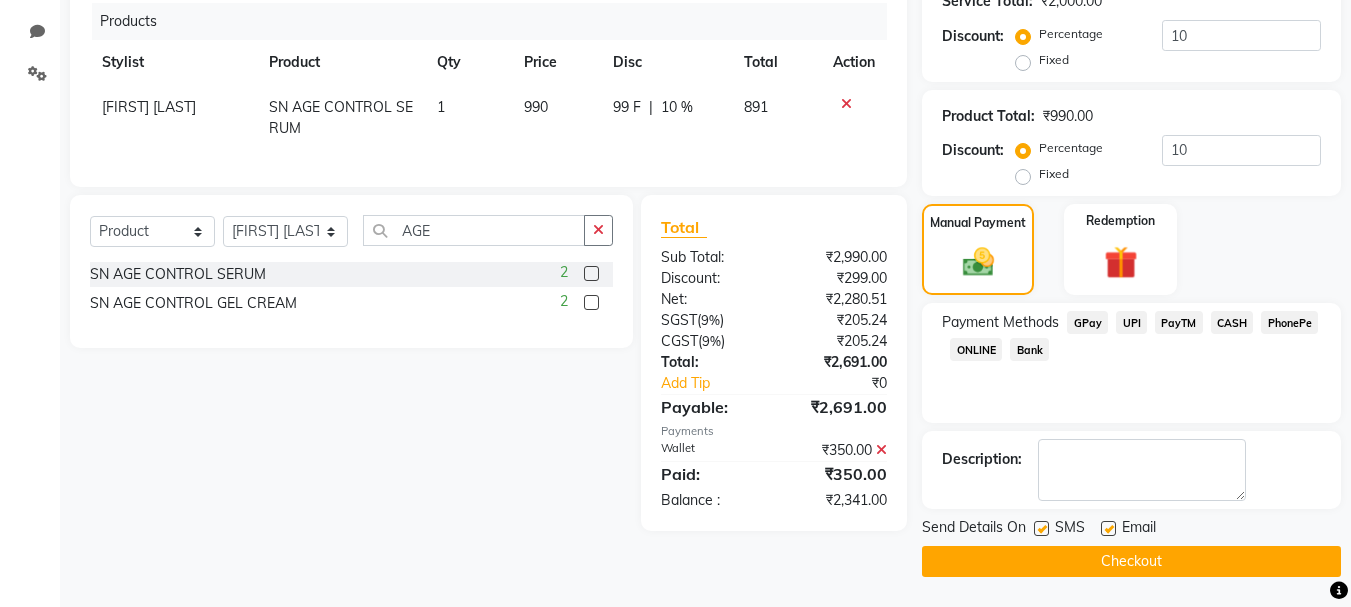 click on "GPay" 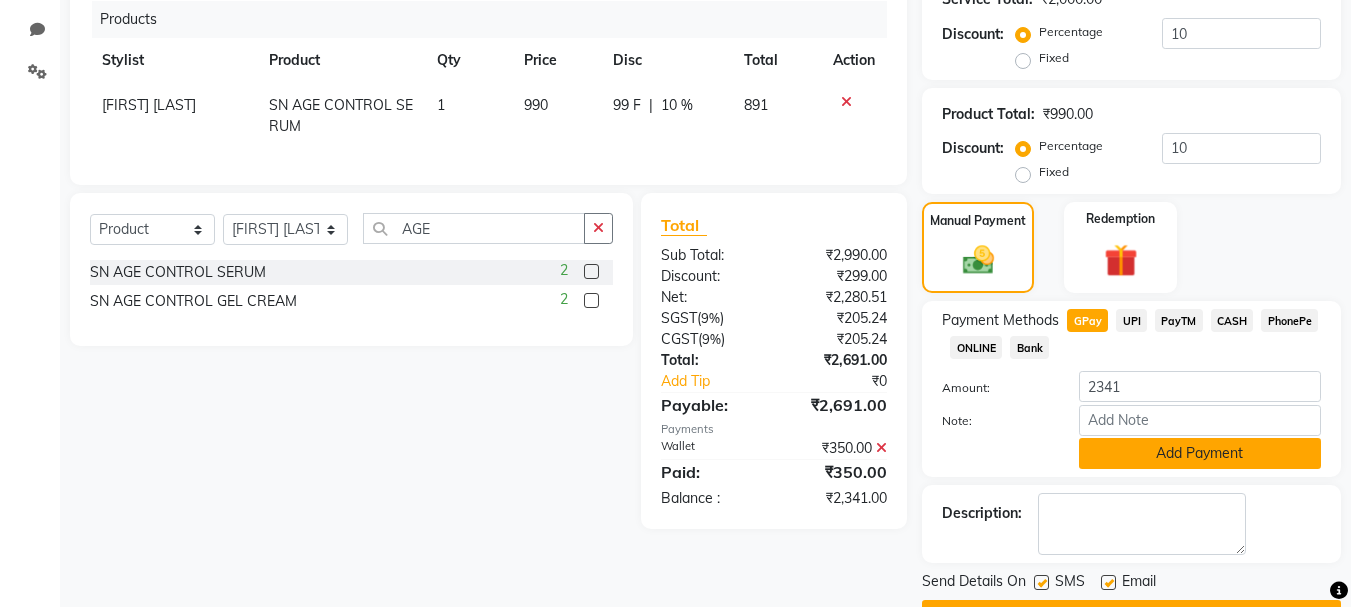 click on "Add Payment" 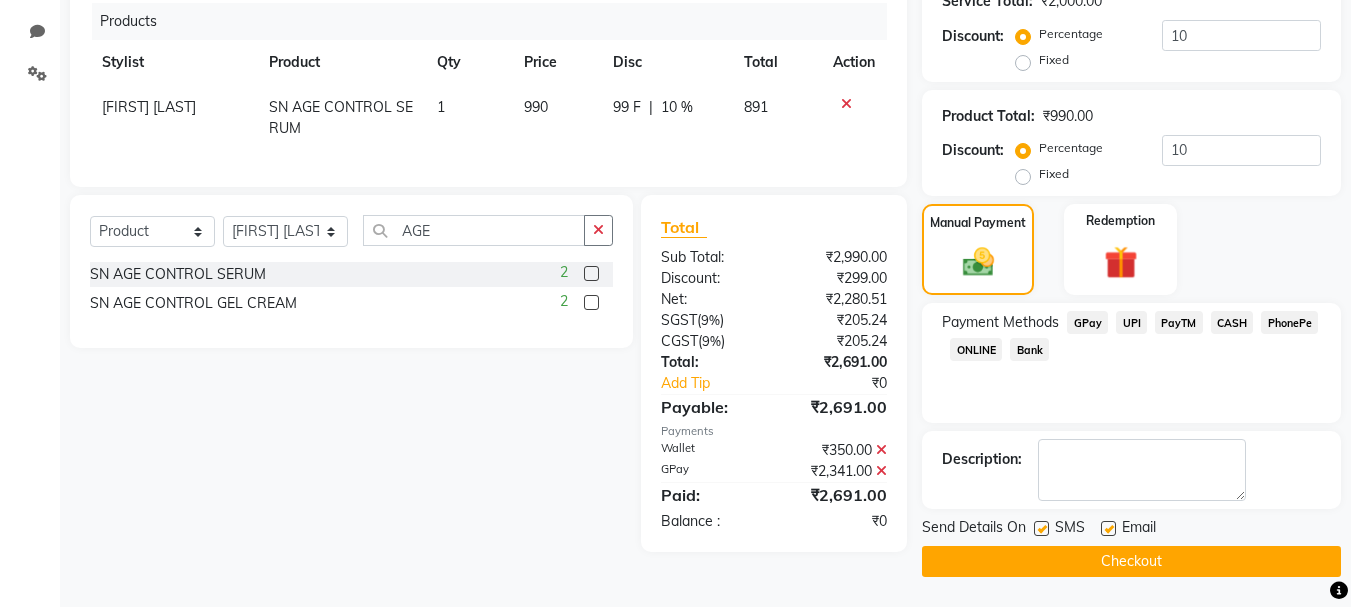 scroll, scrollTop: 465, scrollLeft: 0, axis: vertical 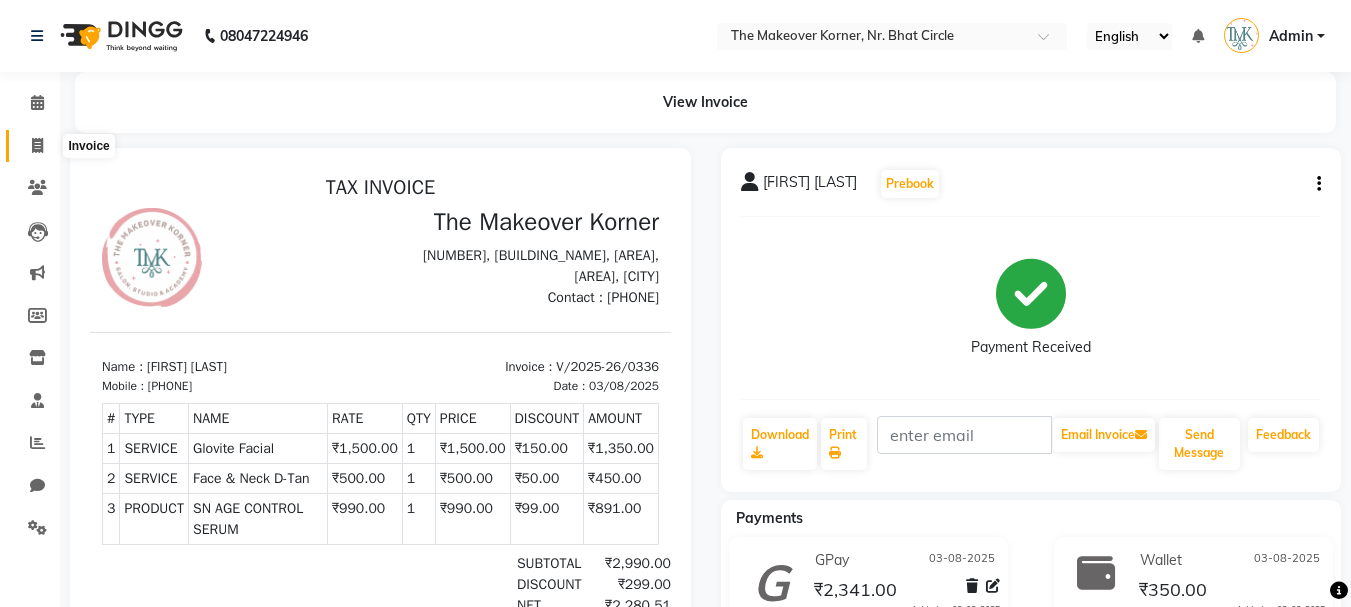 click 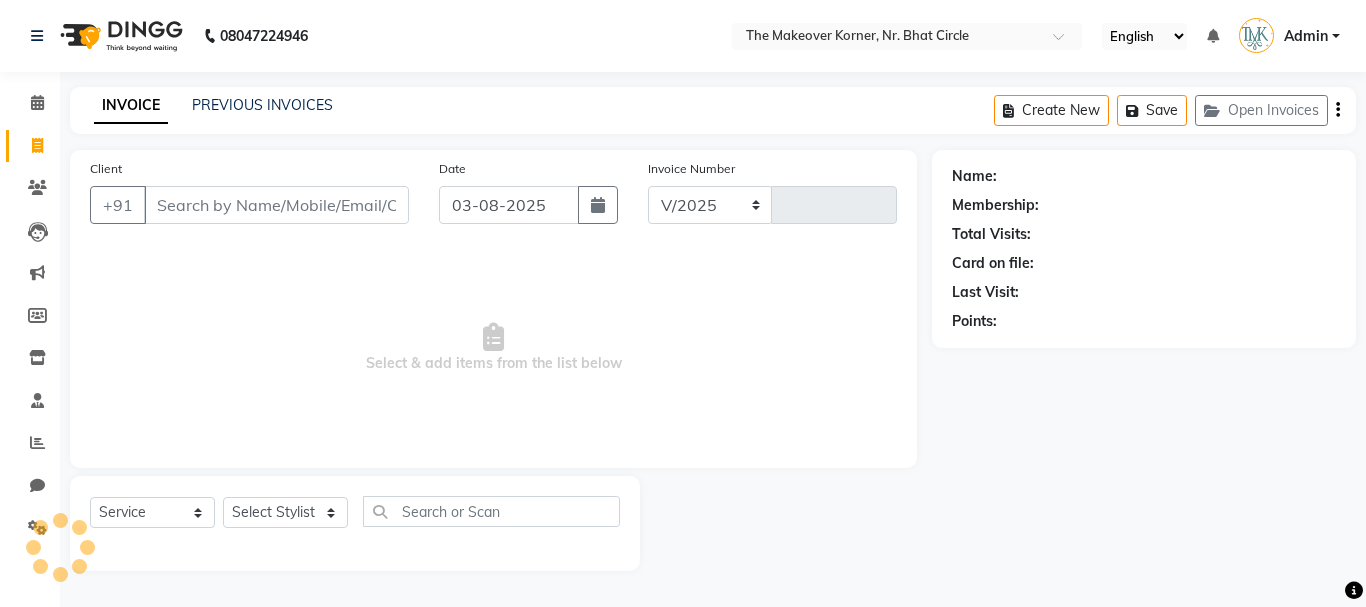 select on "5477" 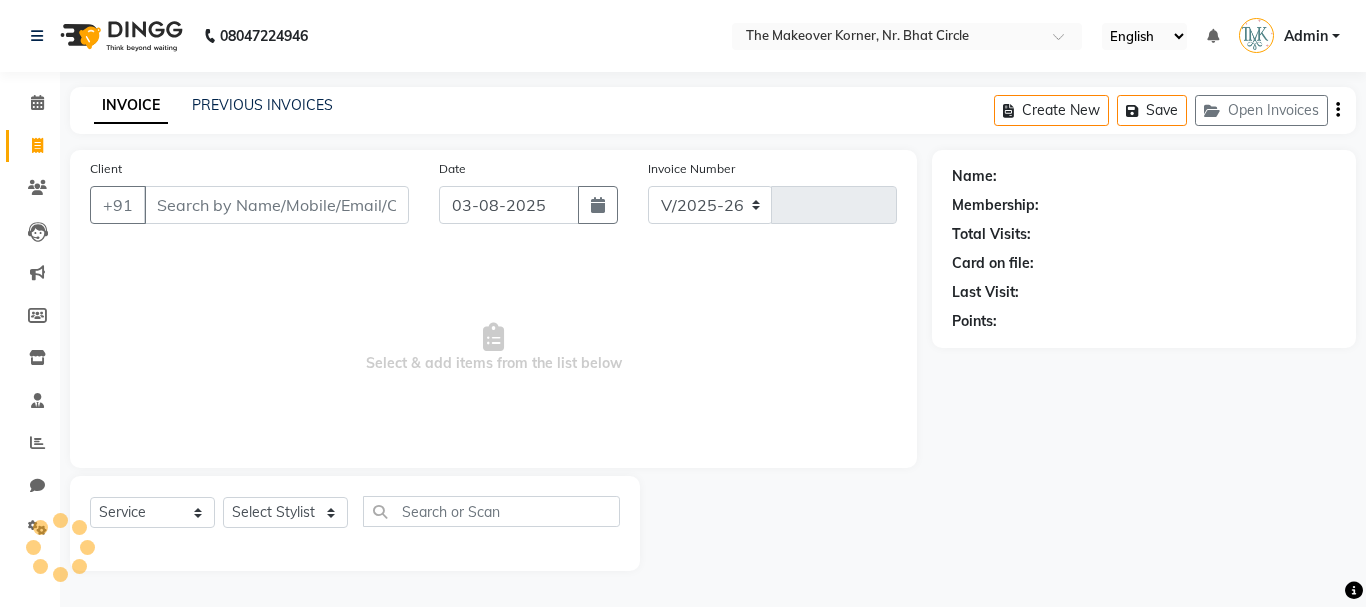 type on "0337" 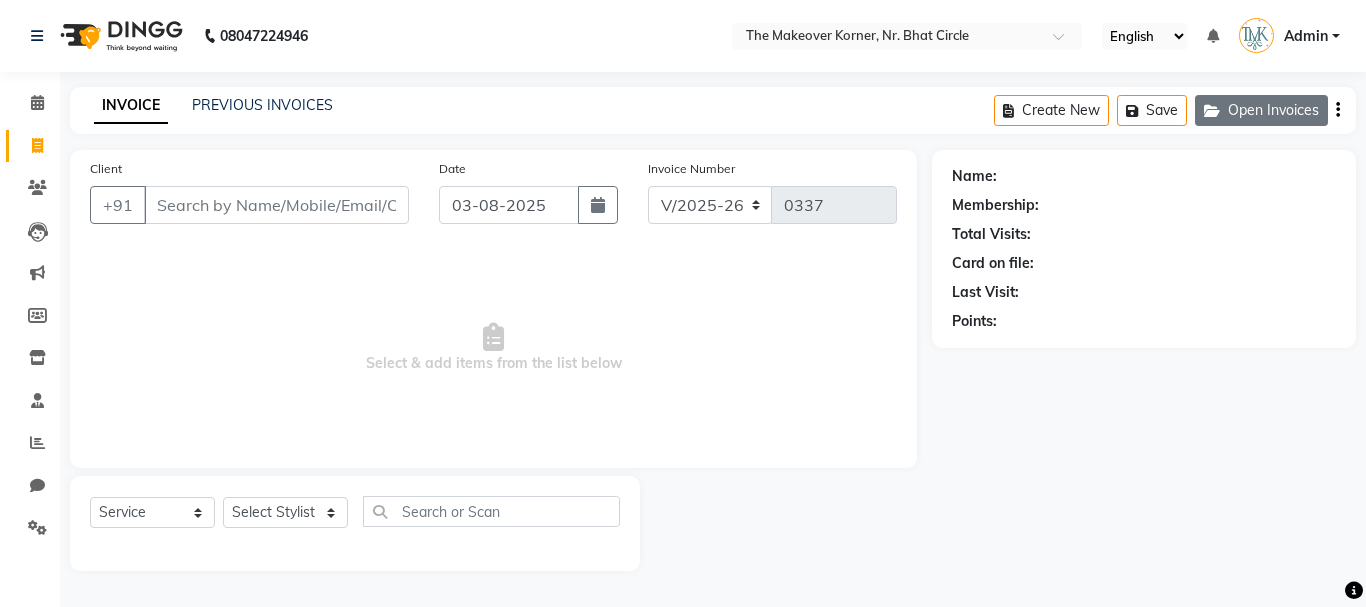 click on "Open Invoices" 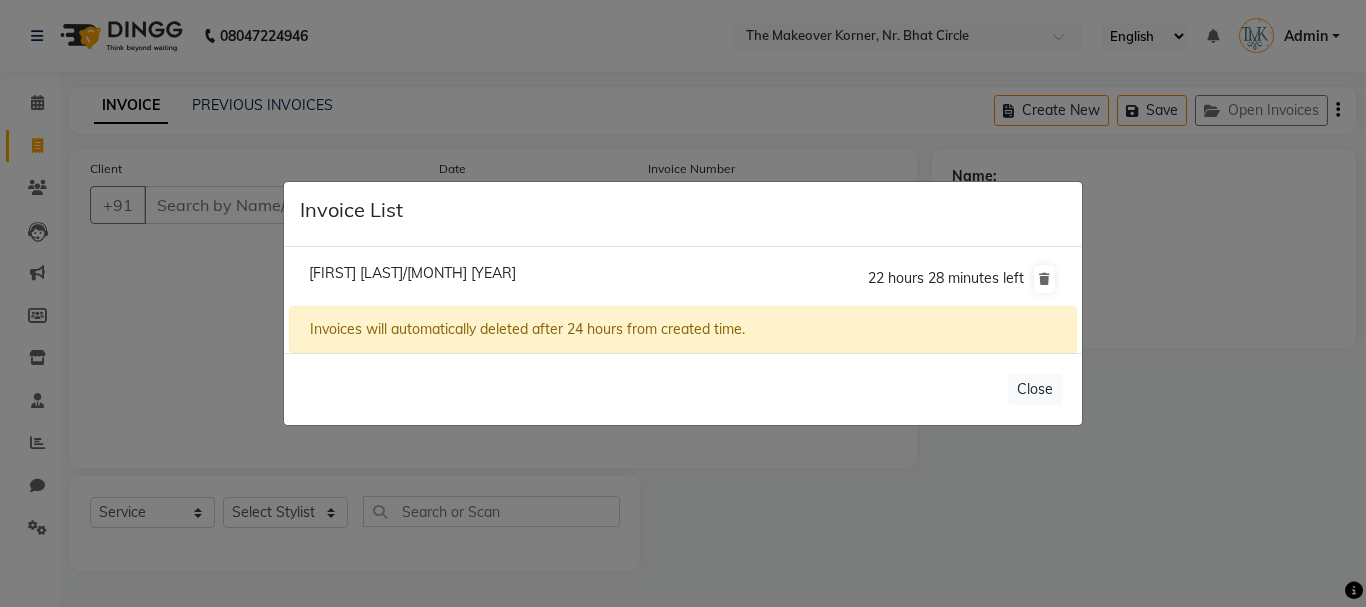 click on "[FIRST] [LAST]/[MONTH] [YEAR]" 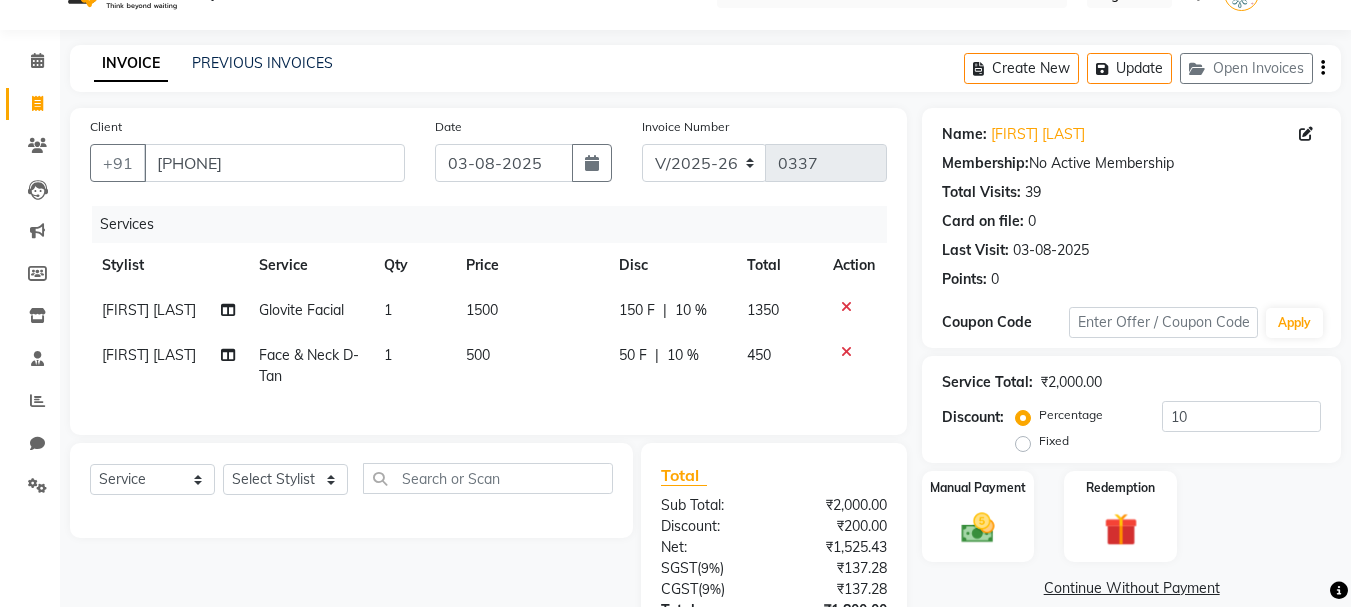 scroll, scrollTop: 0, scrollLeft: 0, axis: both 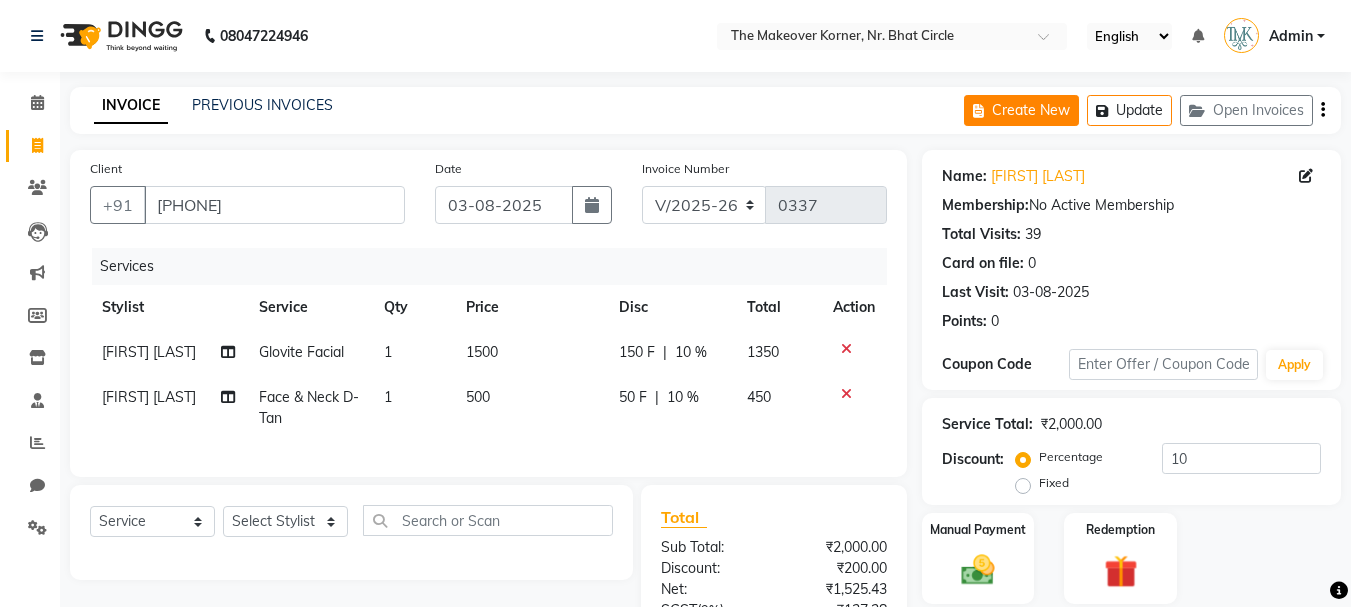 click on "Create New" 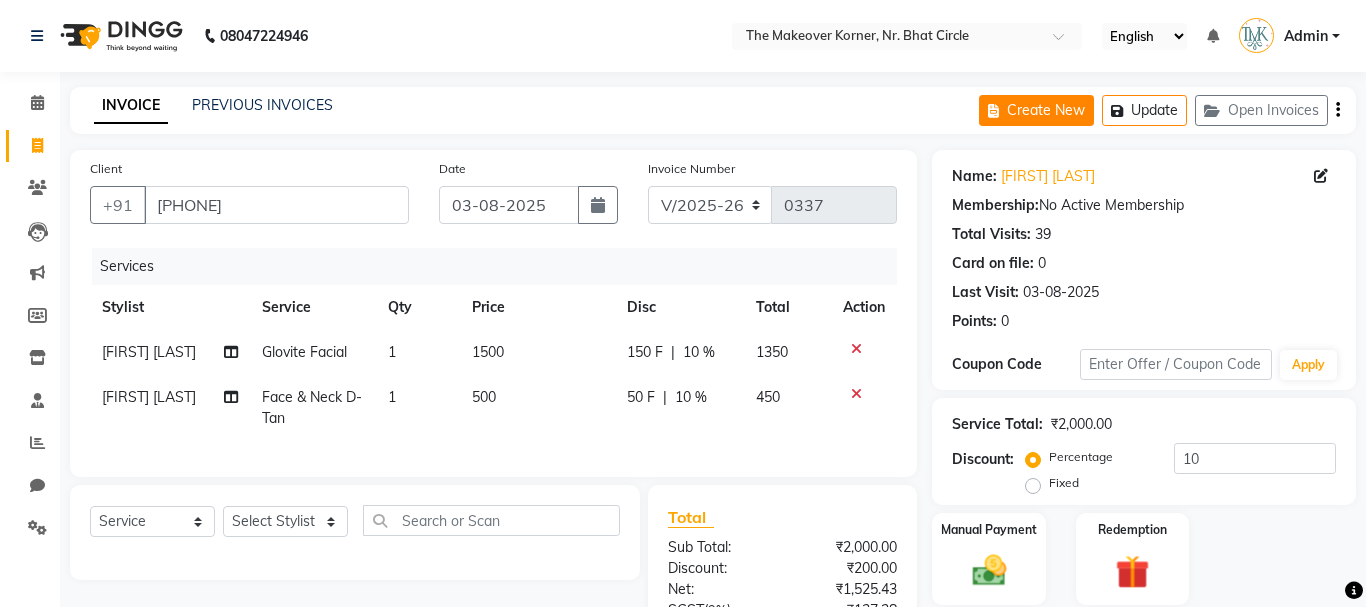 select on "service" 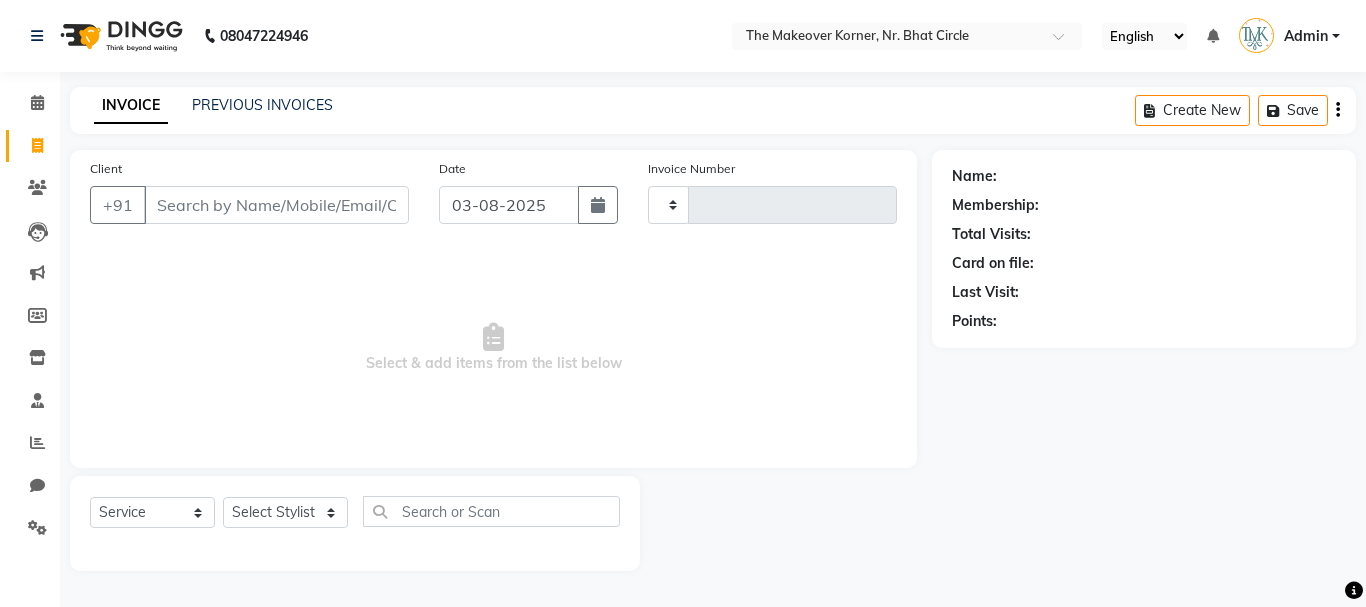type on "0337" 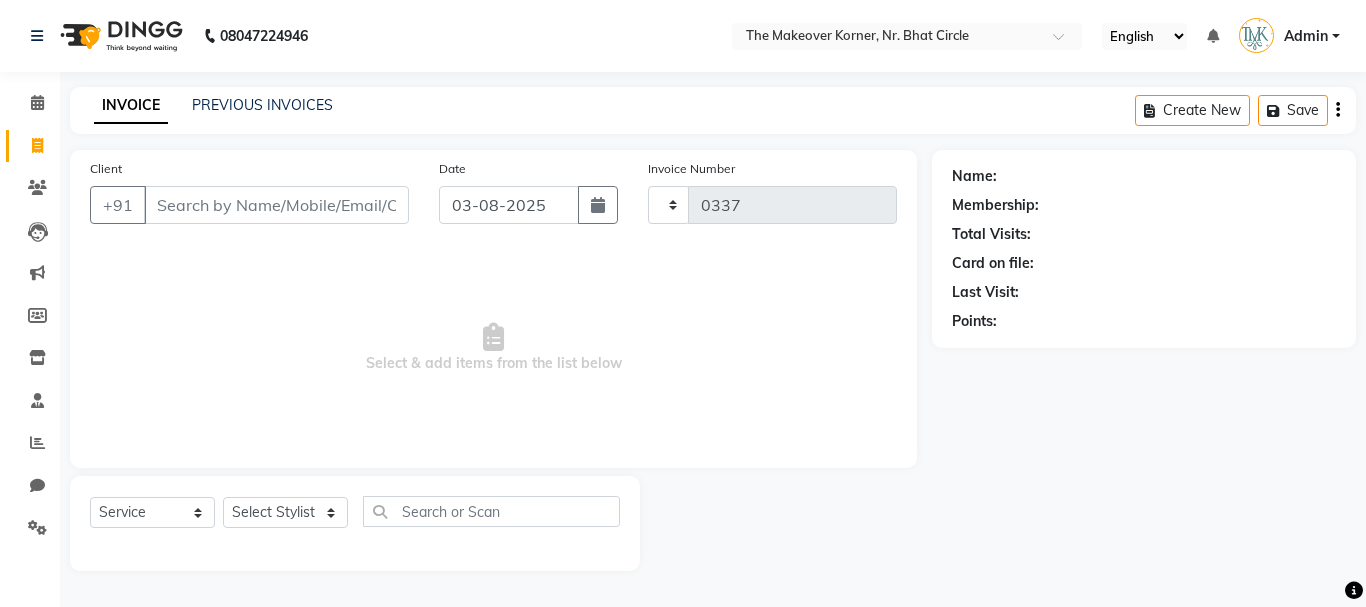 select on "5477" 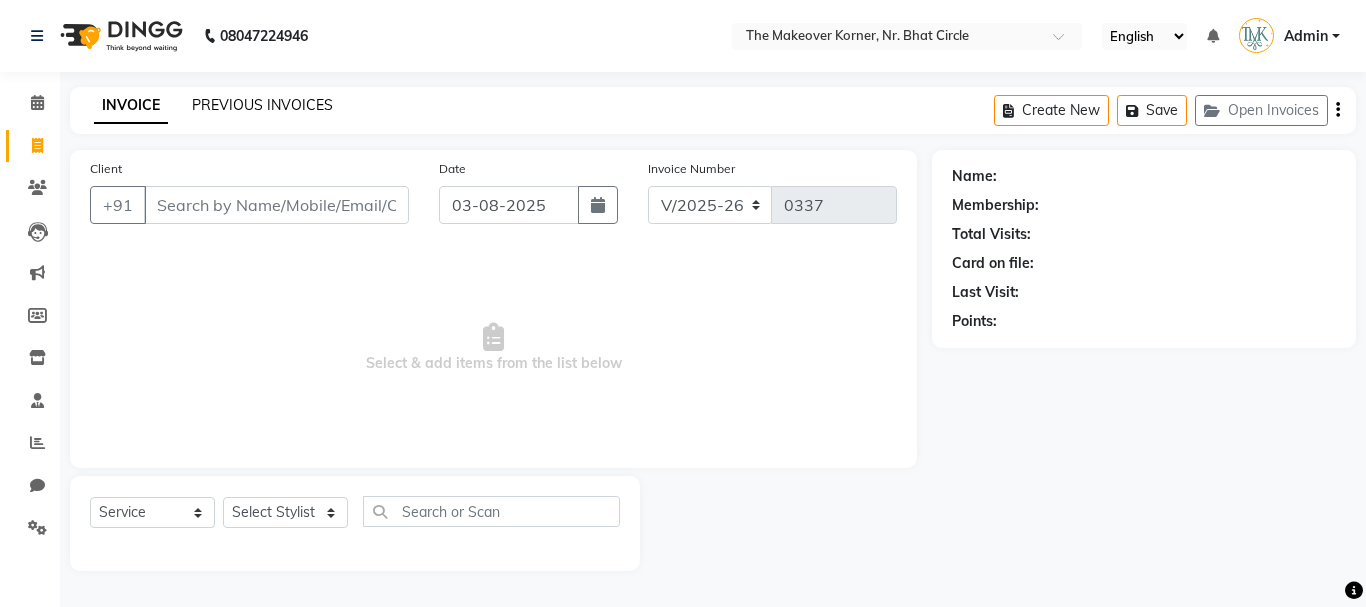 click on "PREVIOUS INVOICES" 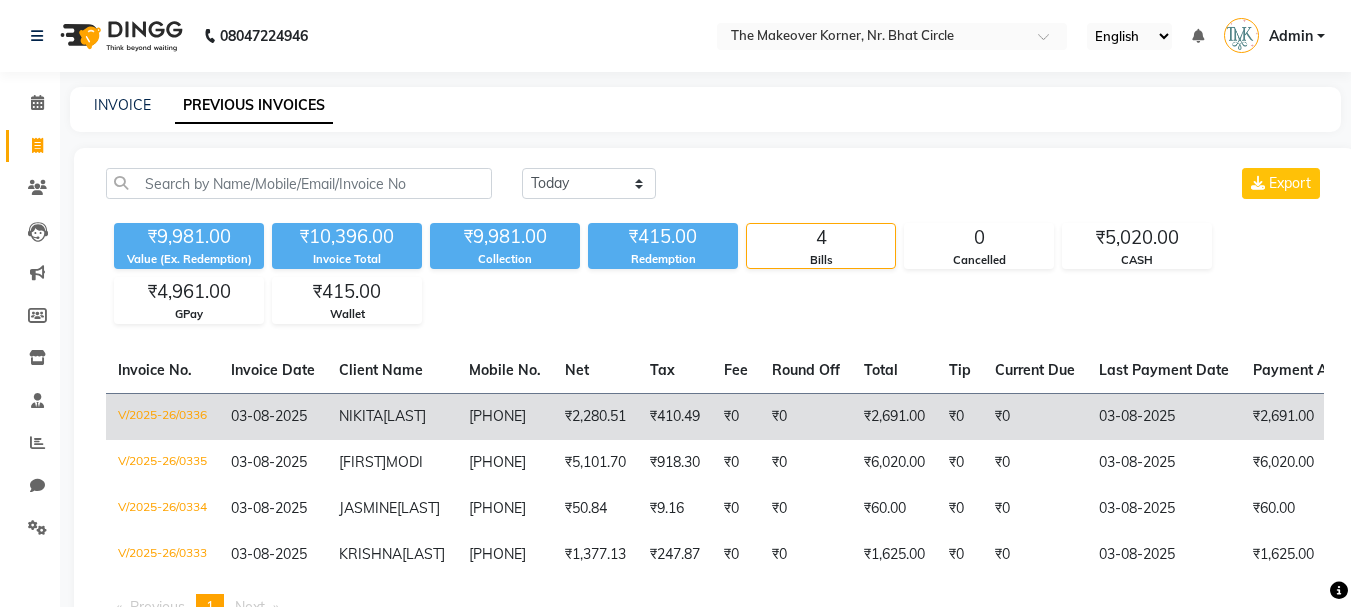 click on "₹410.49" 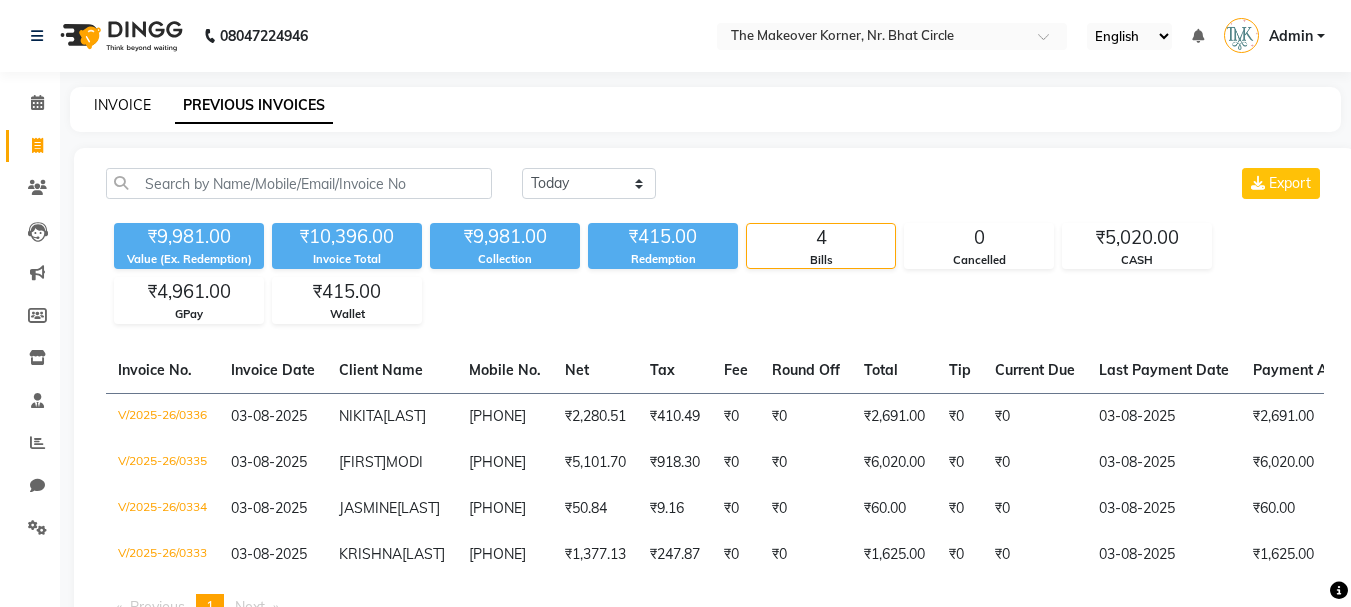 click on "INVOICE" 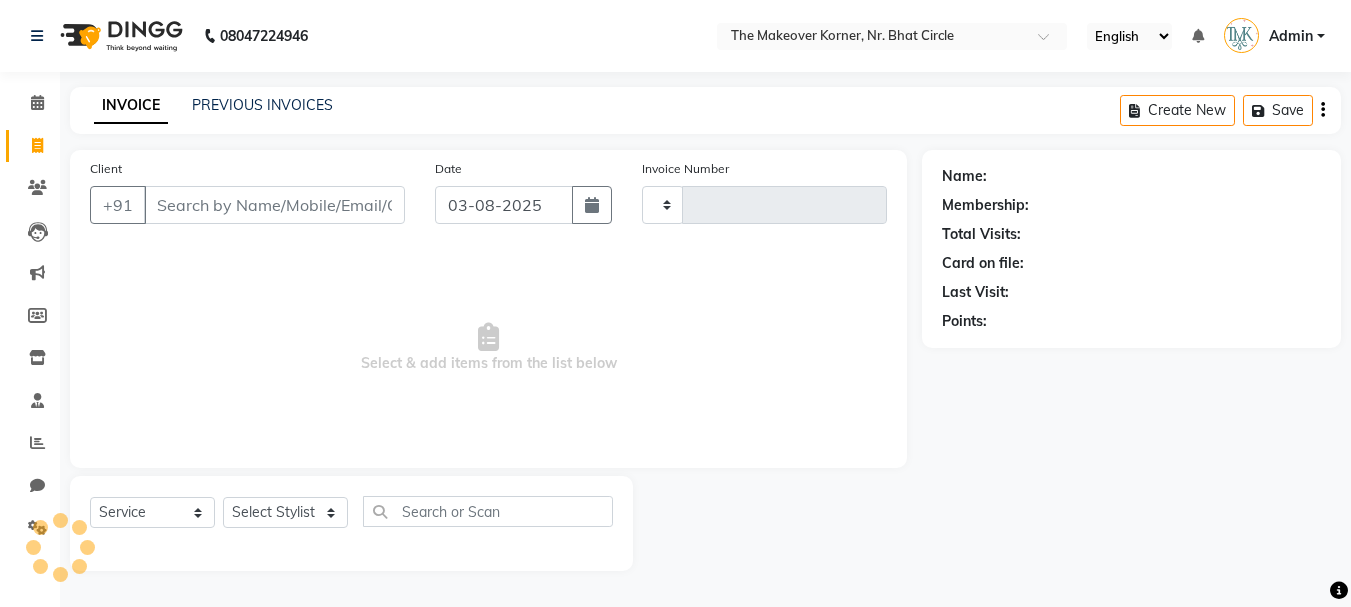 type on "0337" 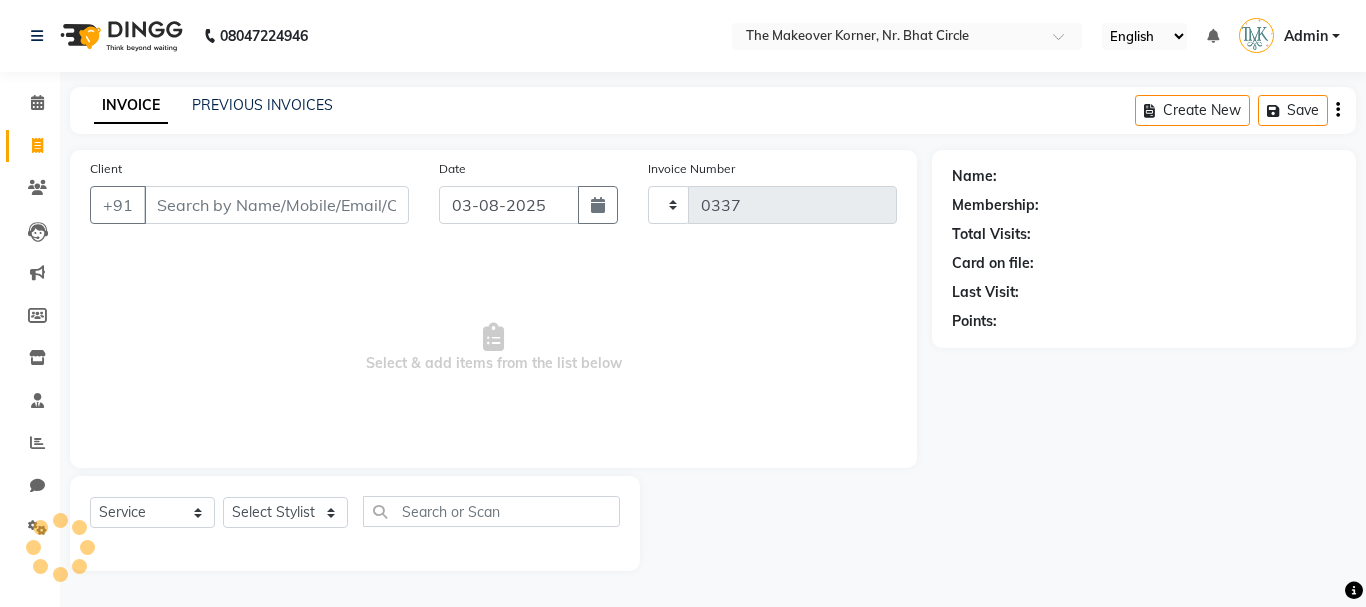 select on "5477" 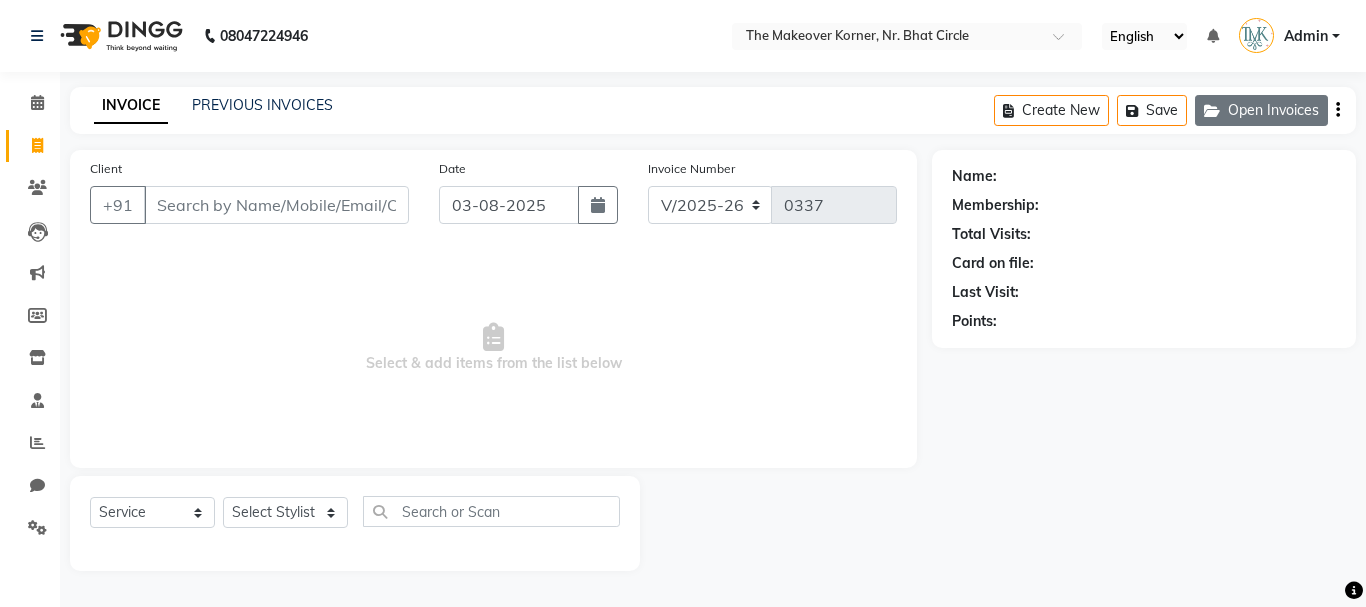 click on "Open Invoices" 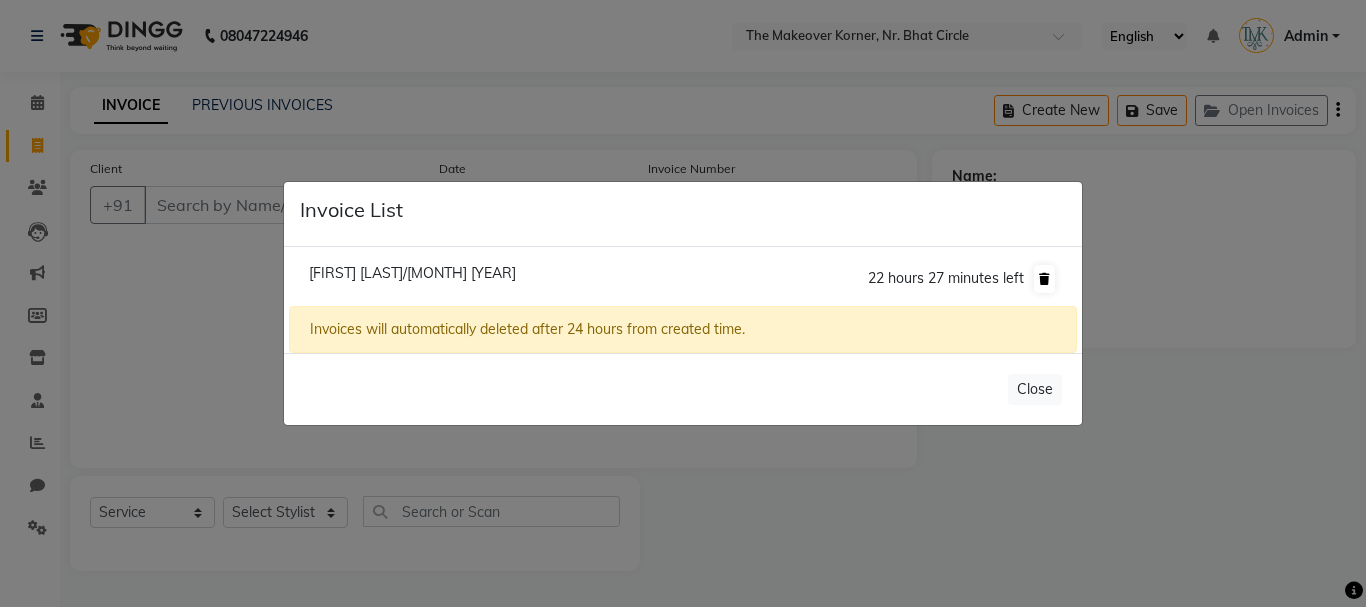 click 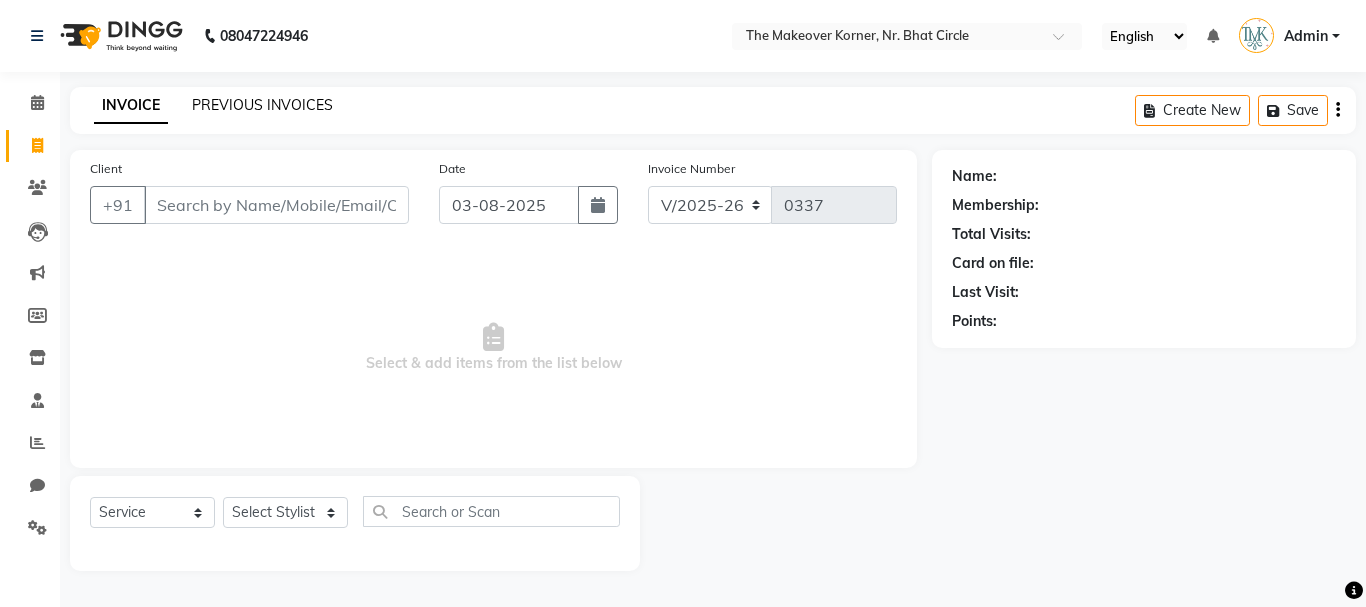 click on "PREVIOUS INVOICES" 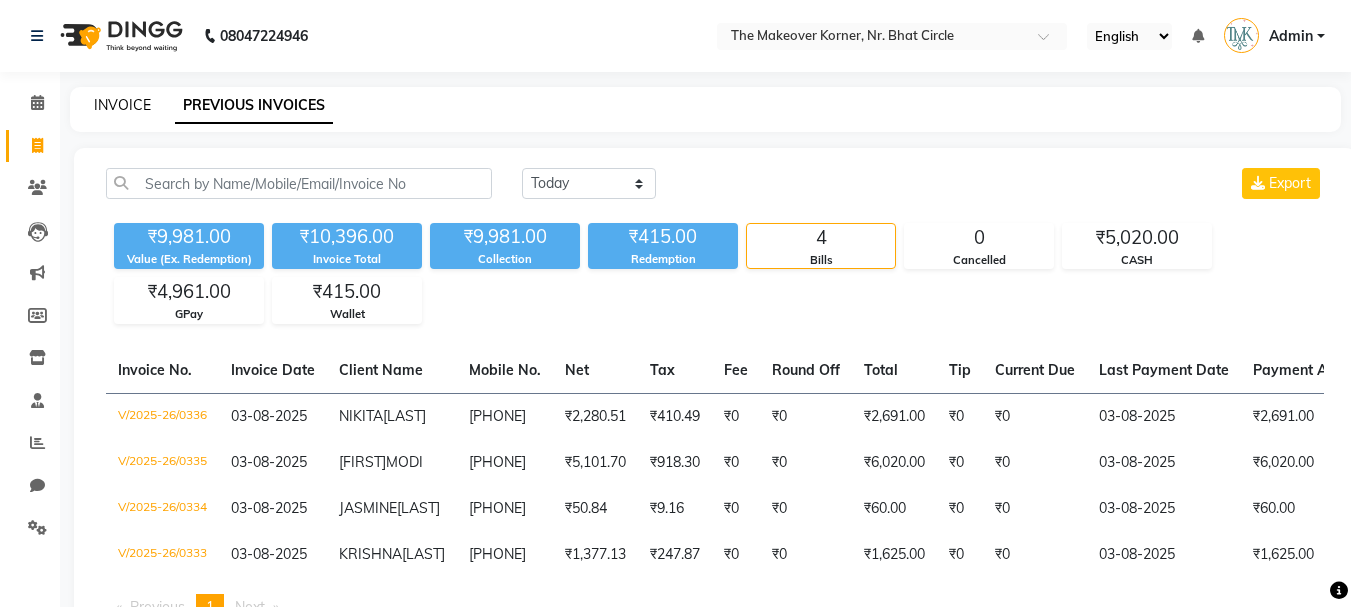 click on "INVOICE" 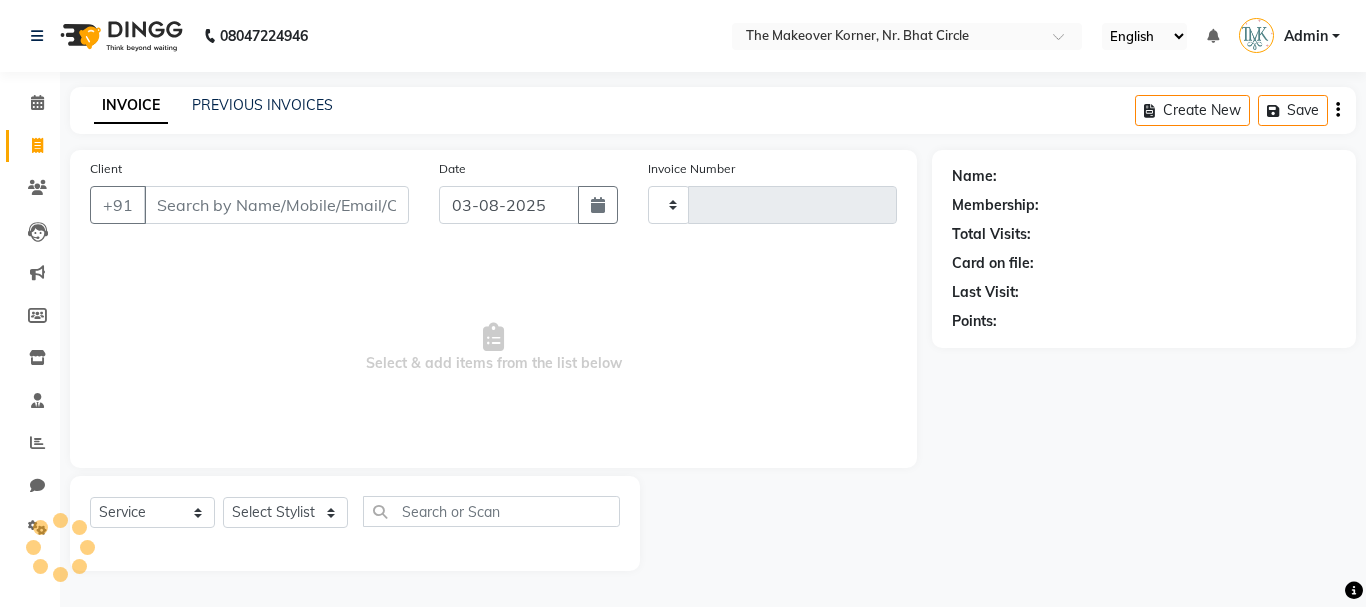 type on "0337" 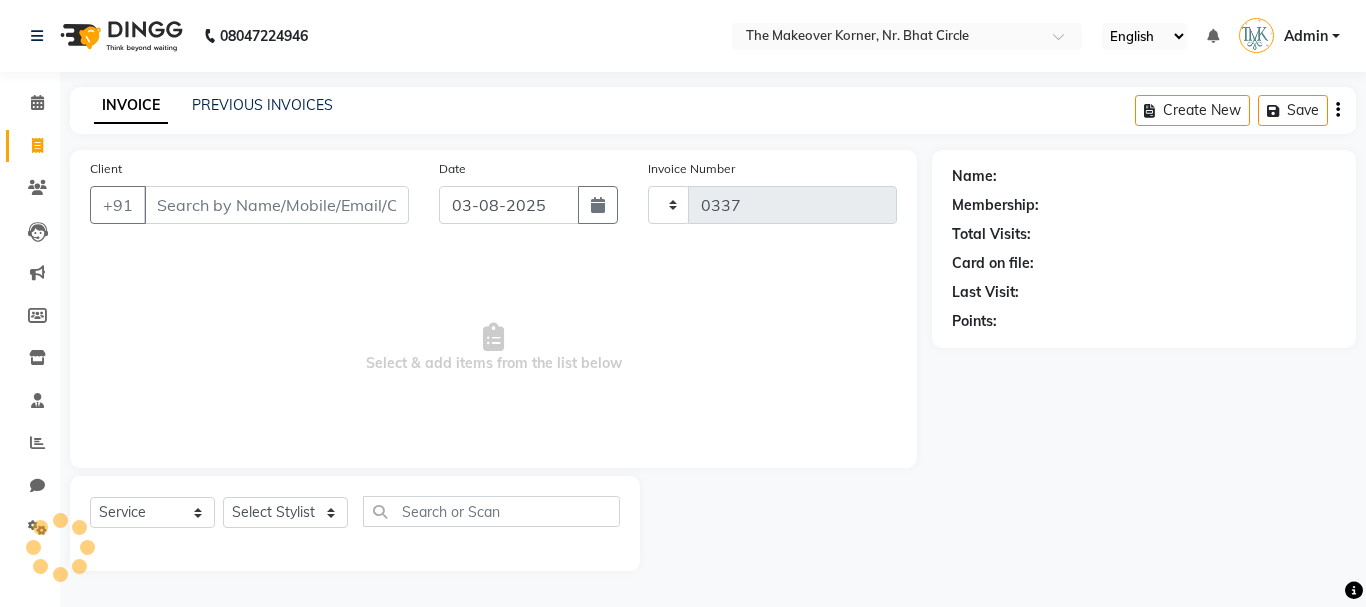 select on "5477" 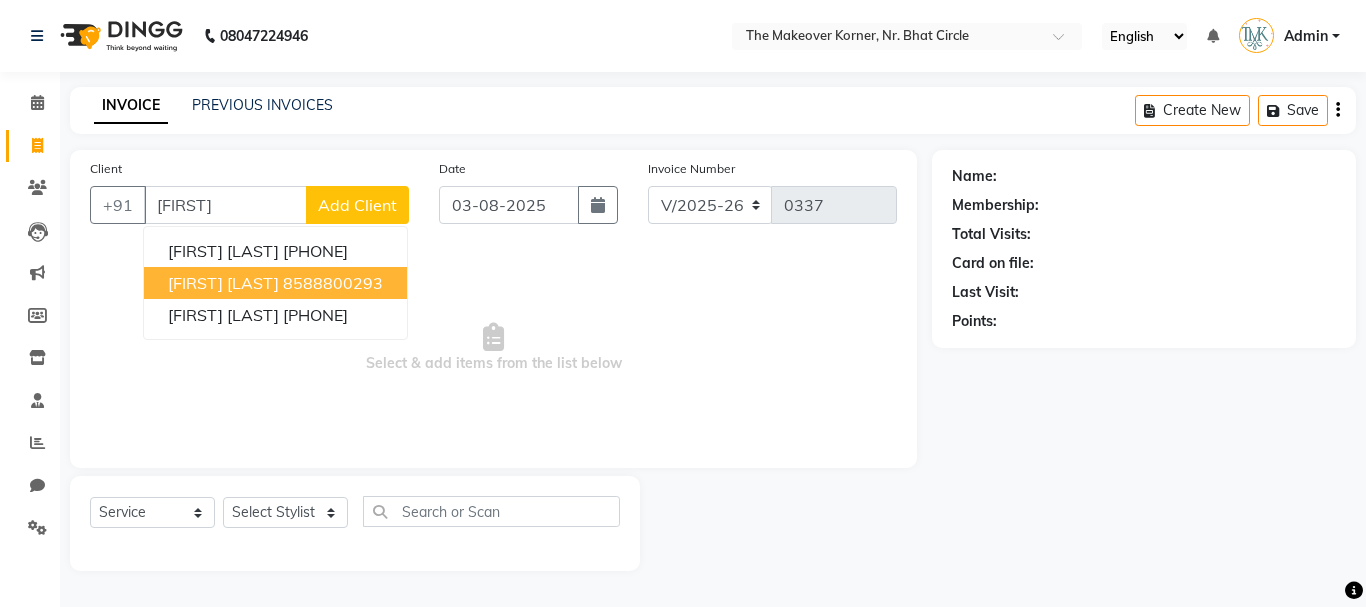 click on "8588800293" at bounding box center (333, 283) 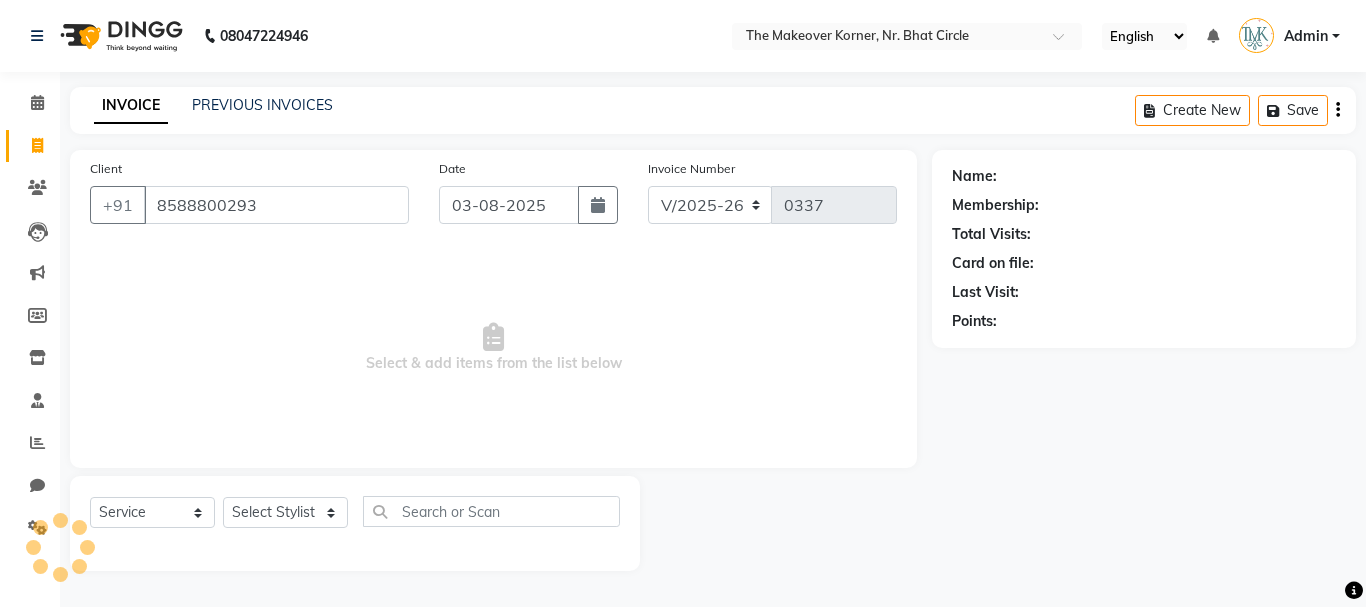 type on "8588800293" 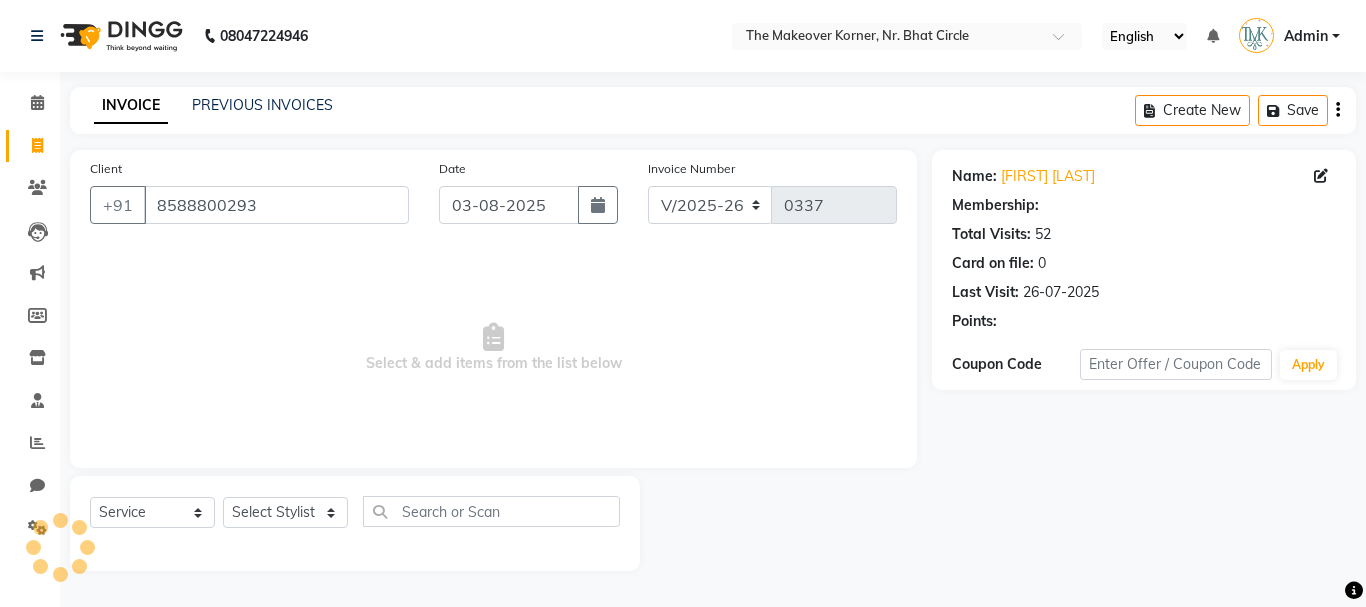 select on "1: Object" 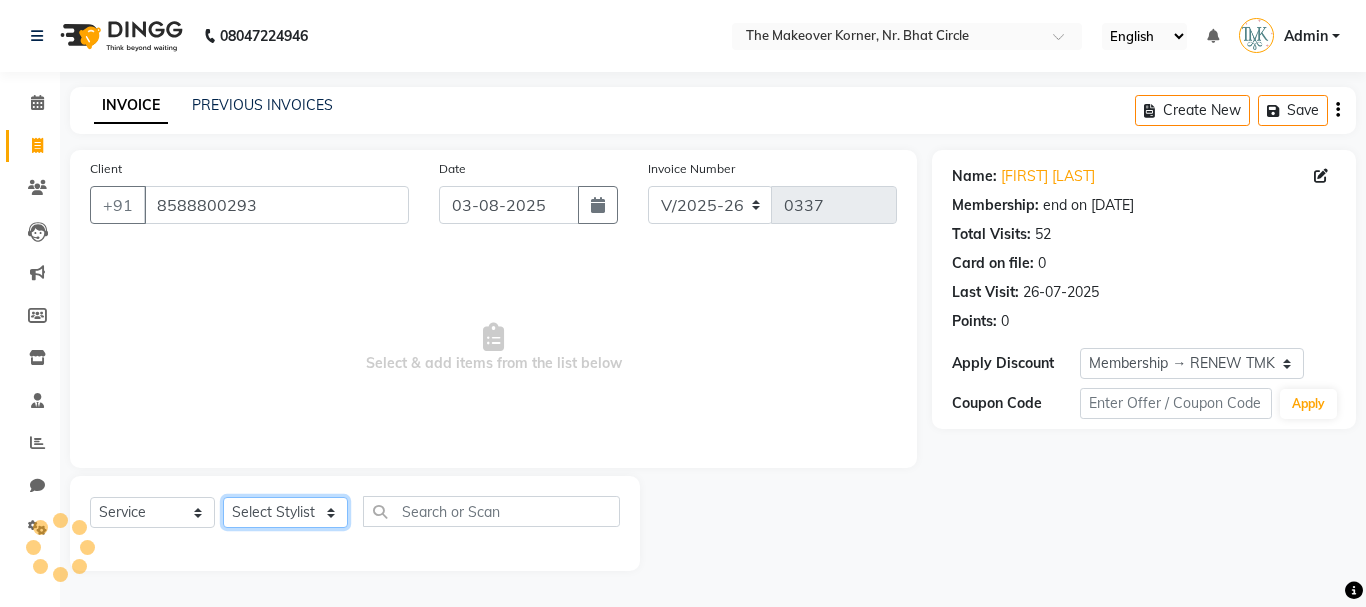 click on "Select Stylist Admin [FIRST] [LAST] [FIRST] [LAST] [FIRST] [LAST]" 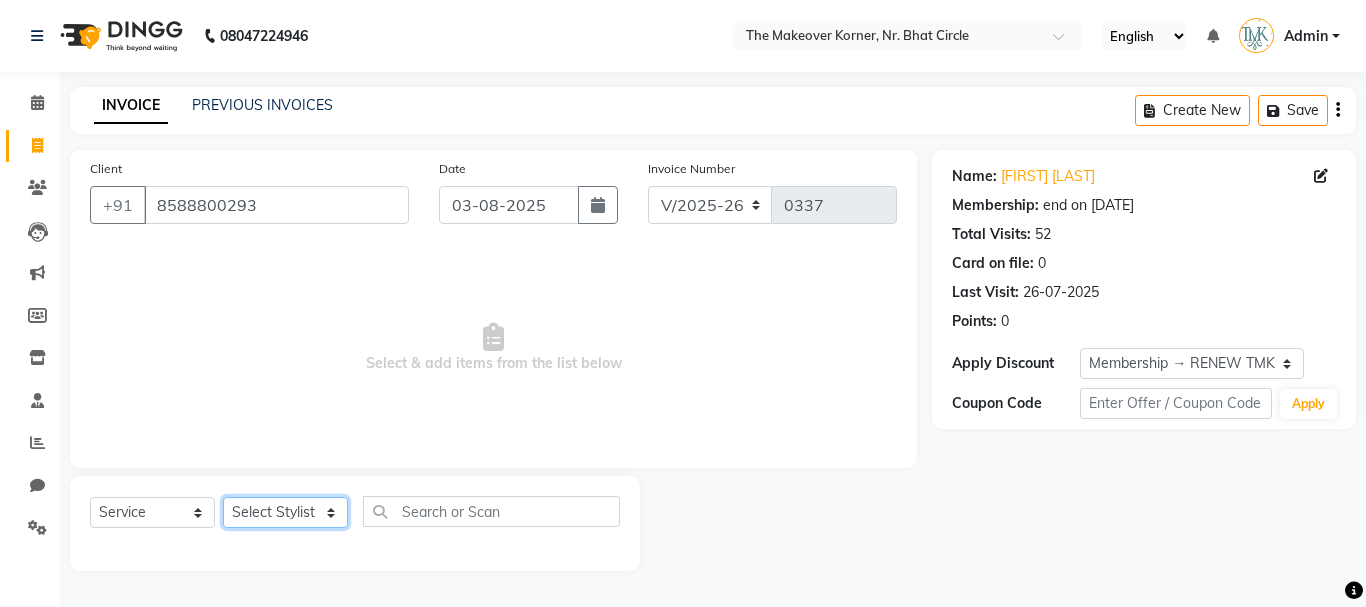 select on "53830" 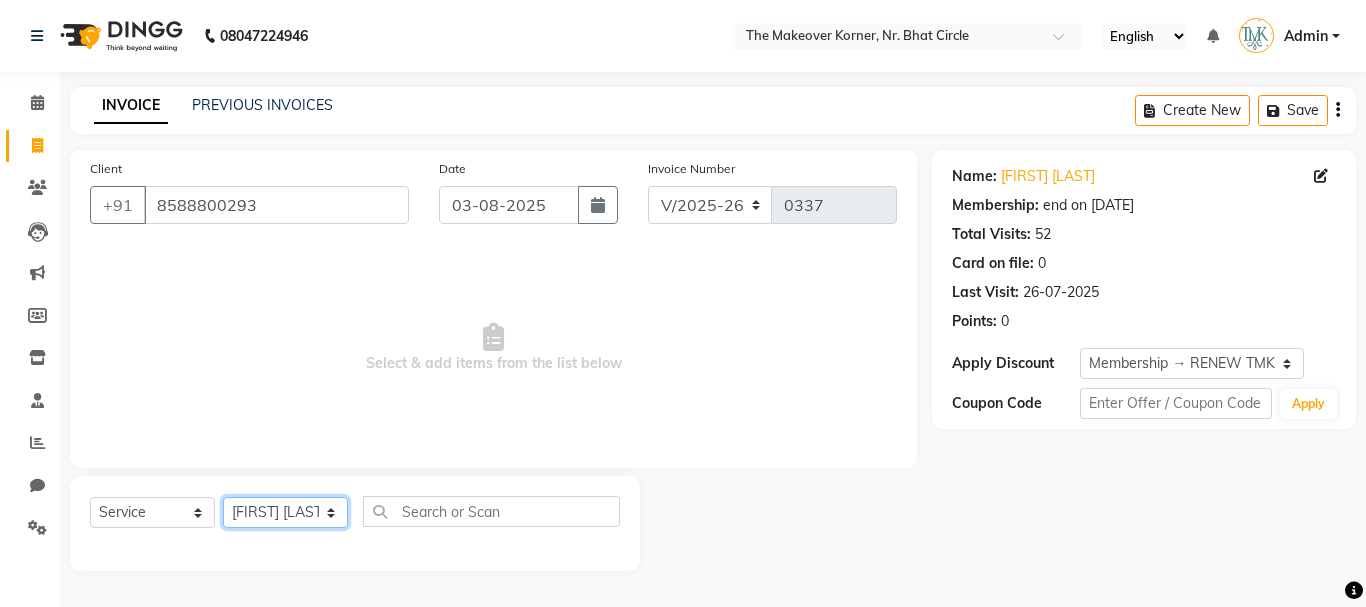 click on "Select Stylist Admin [FIRST] [LAST] [FIRST] [LAST] [FIRST] [LAST]" 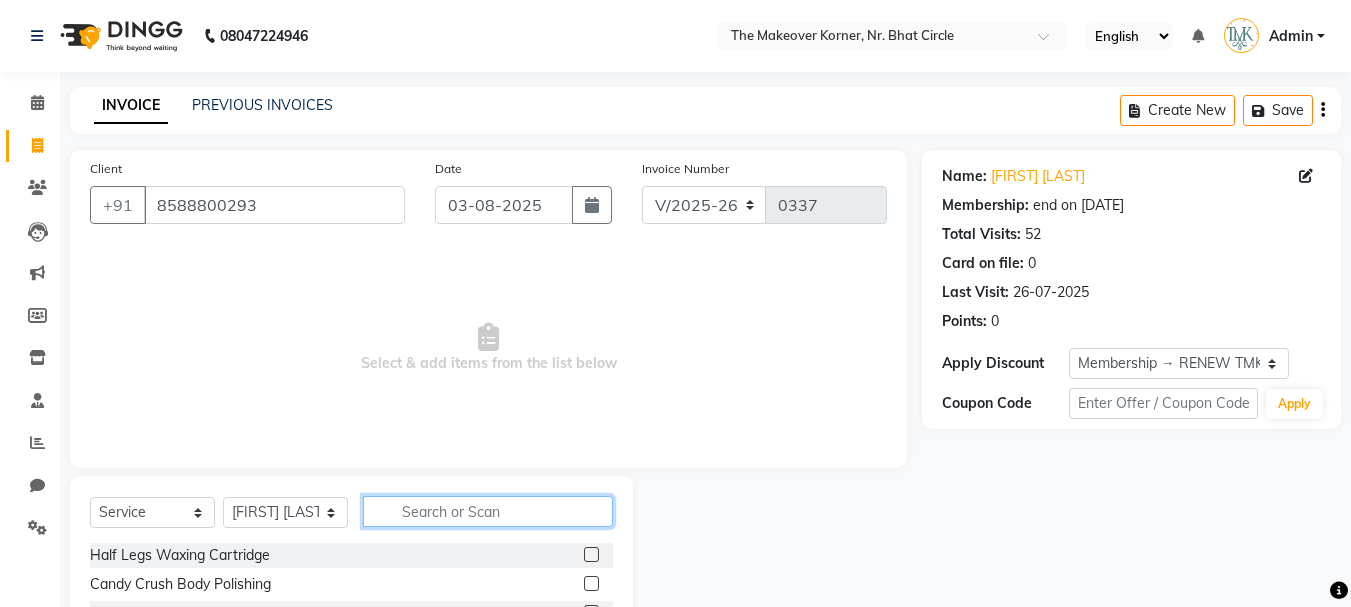 click 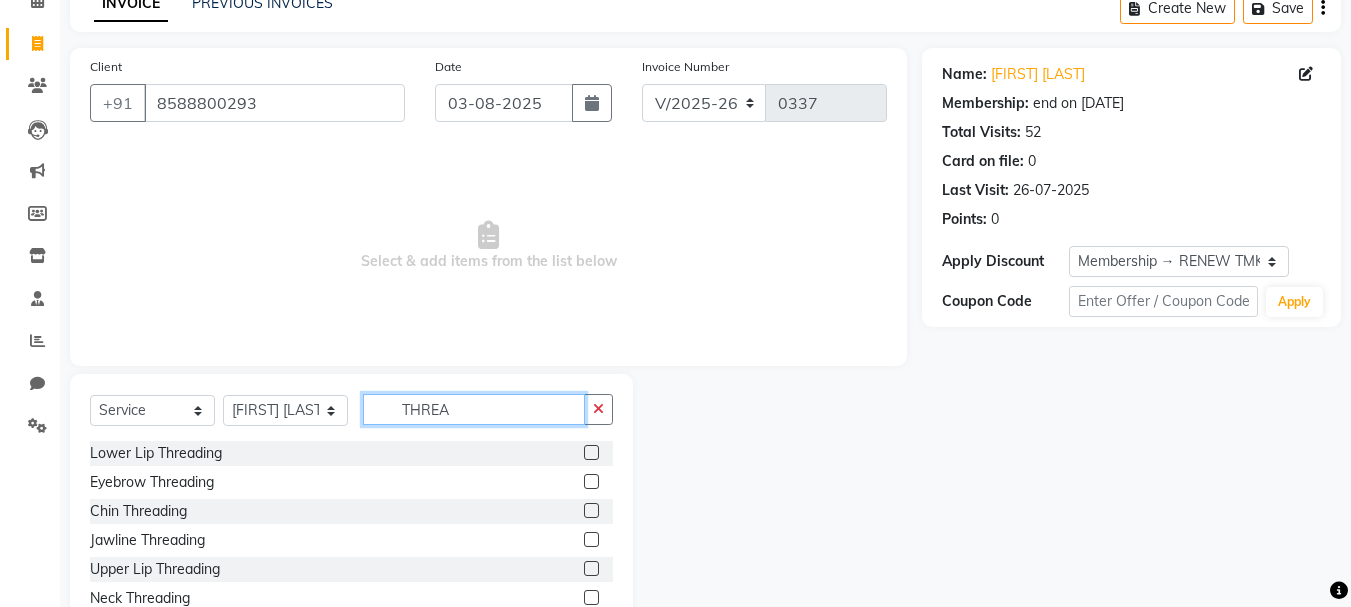 scroll, scrollTop: 194, scrollLeft: 0, axis: vertical 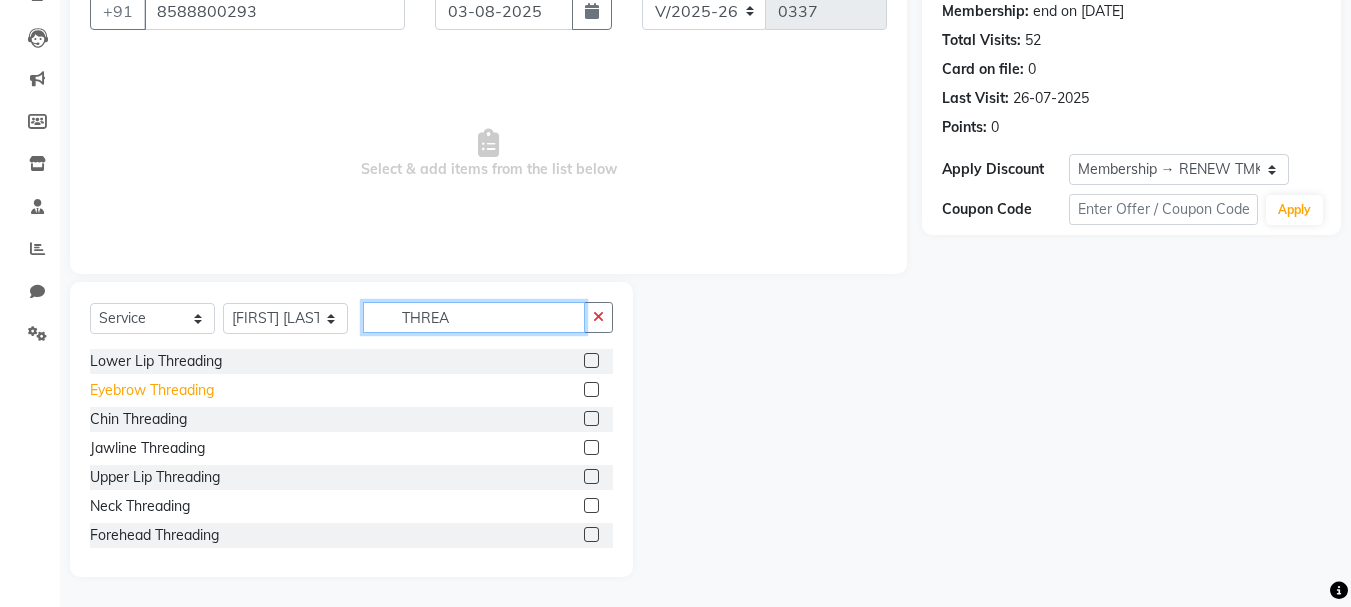 type on "THREA" 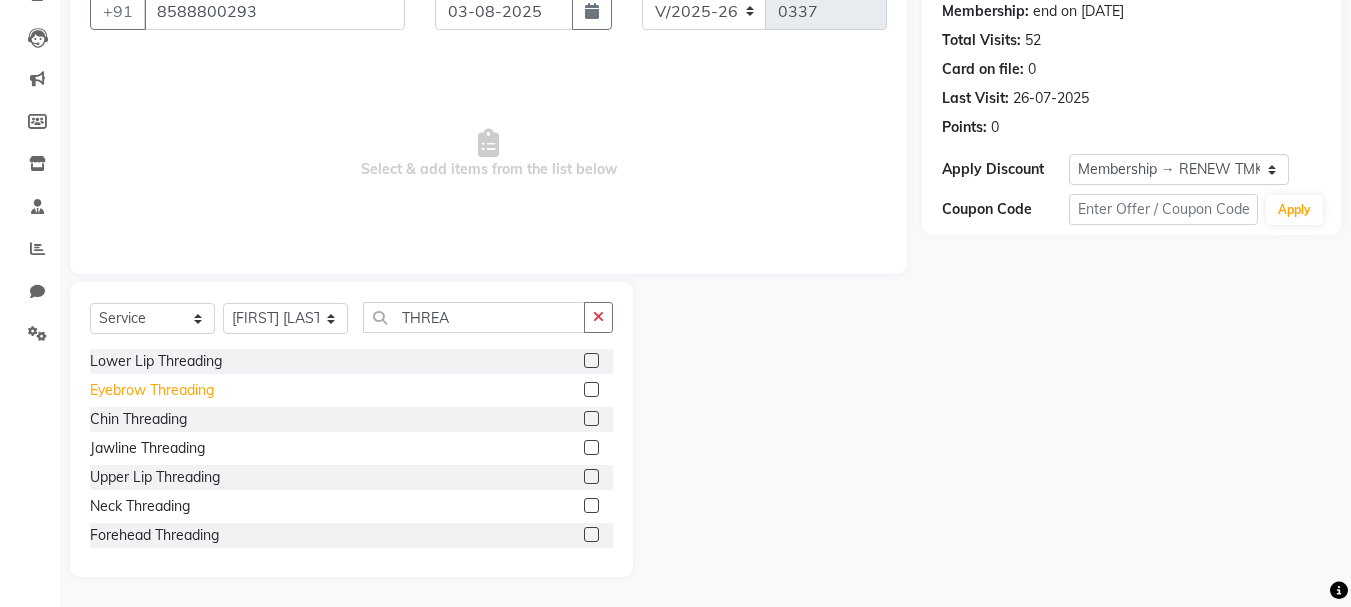 click on "Eyebrow Threading" 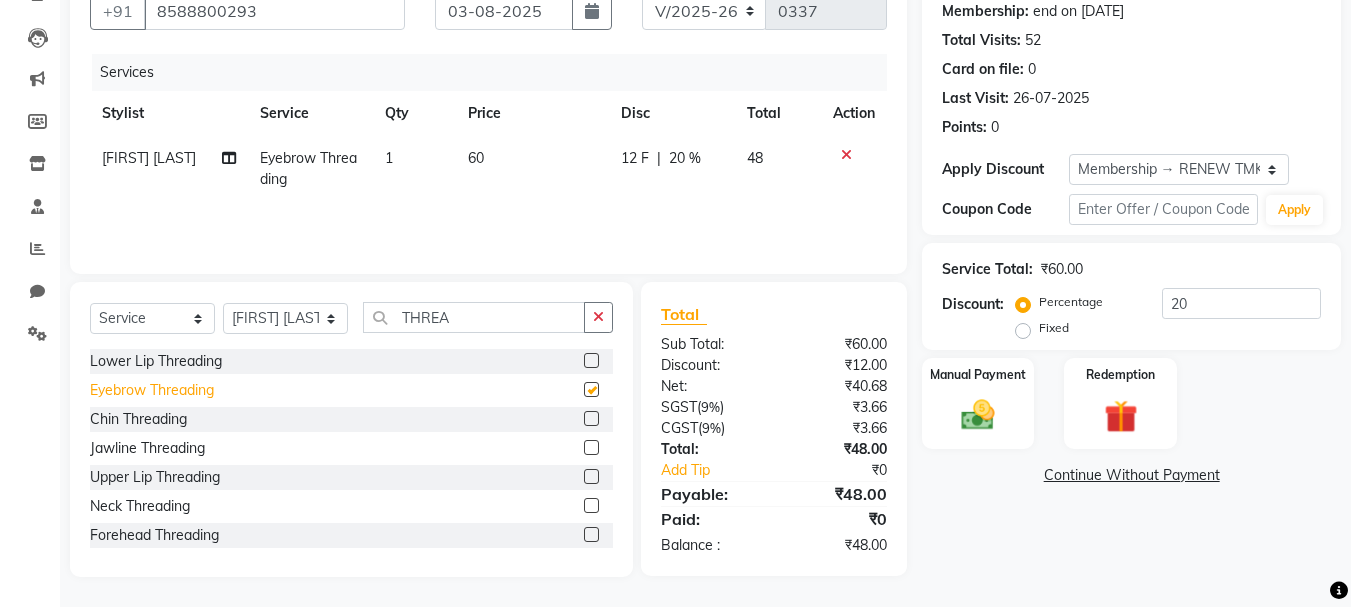 checkbox on "false" 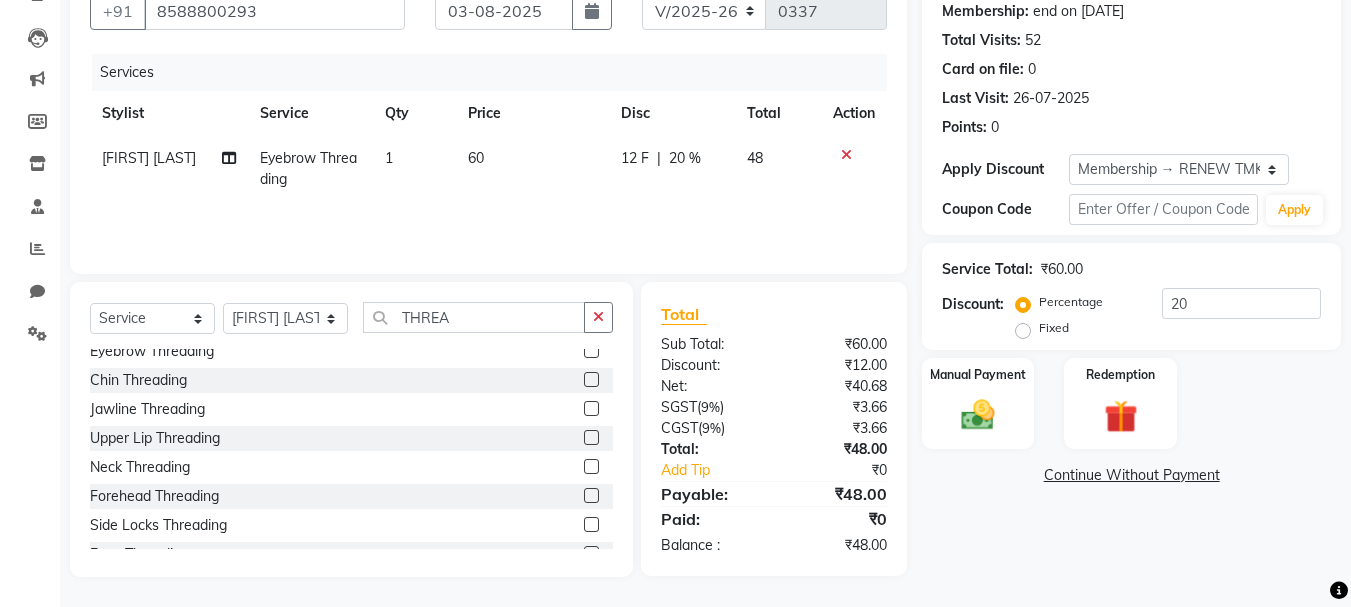 scroll, scrollTop: 61, scrollLeft: 0, axis: vertical 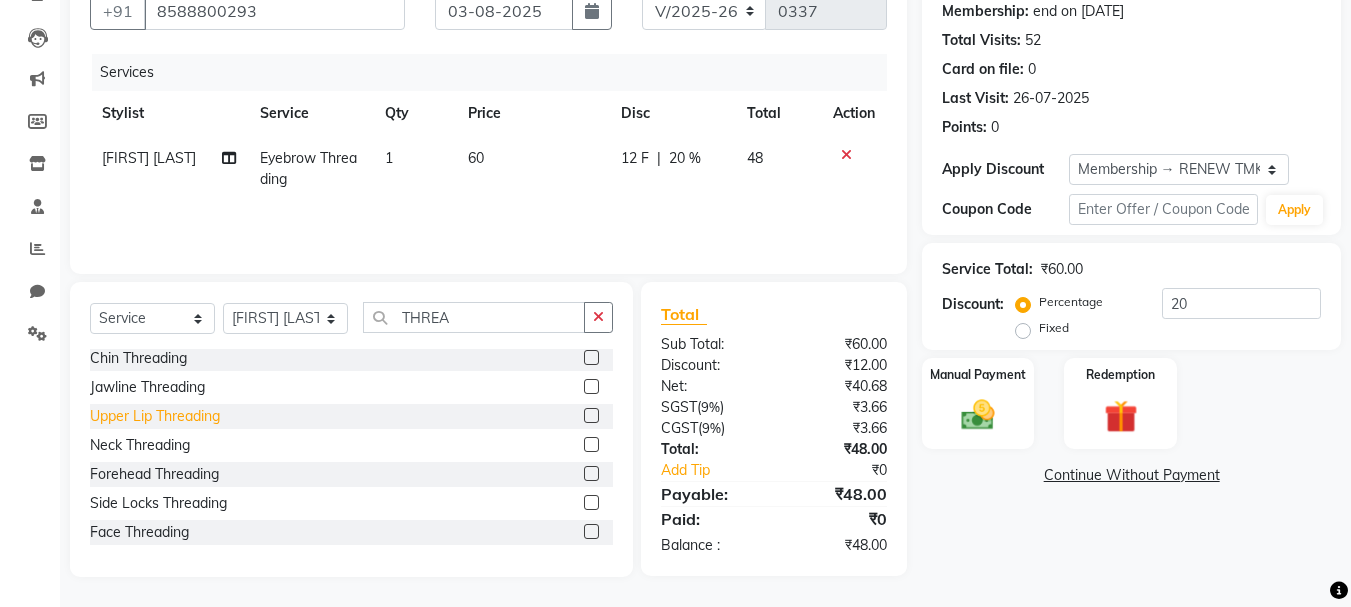 click on "Upper Lip Threading" 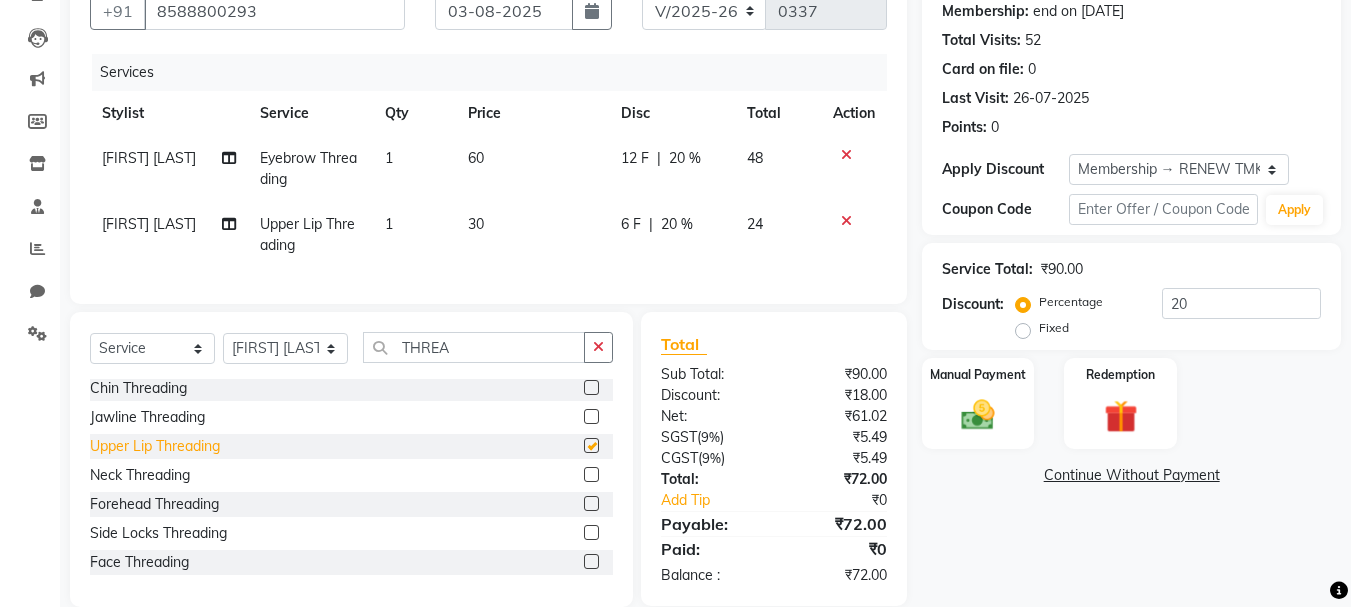 checkbox on "false" 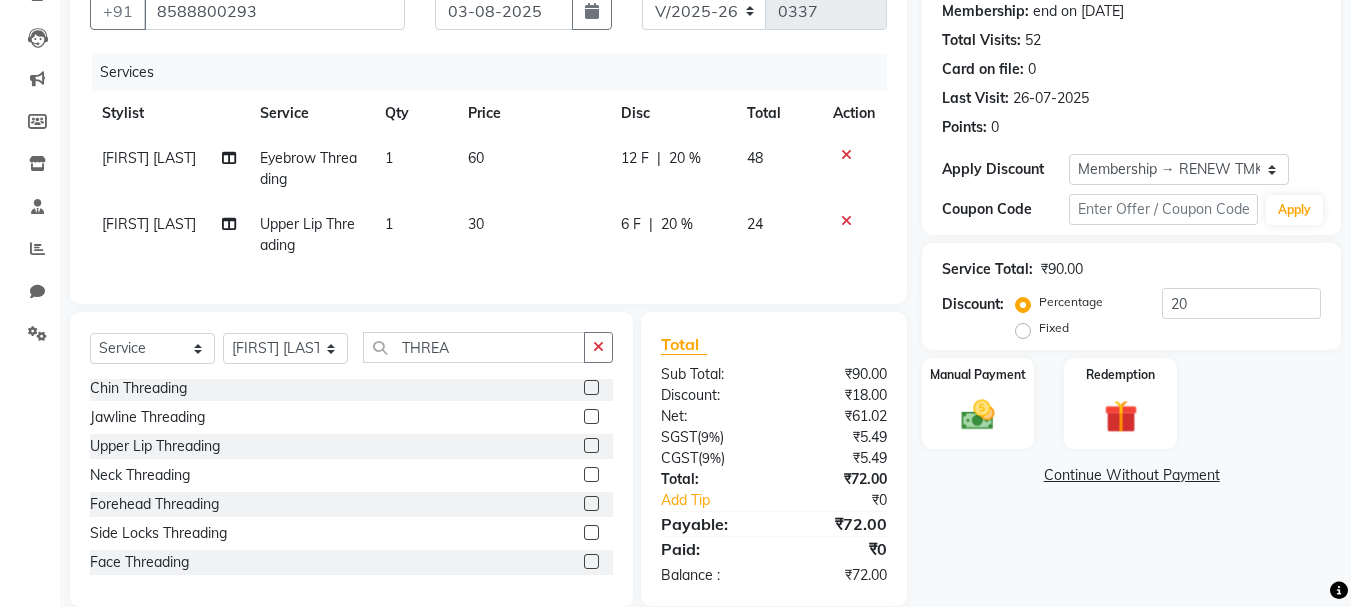 scroll, scrollTop: 239, scrollLeft: 0, axis: vertical 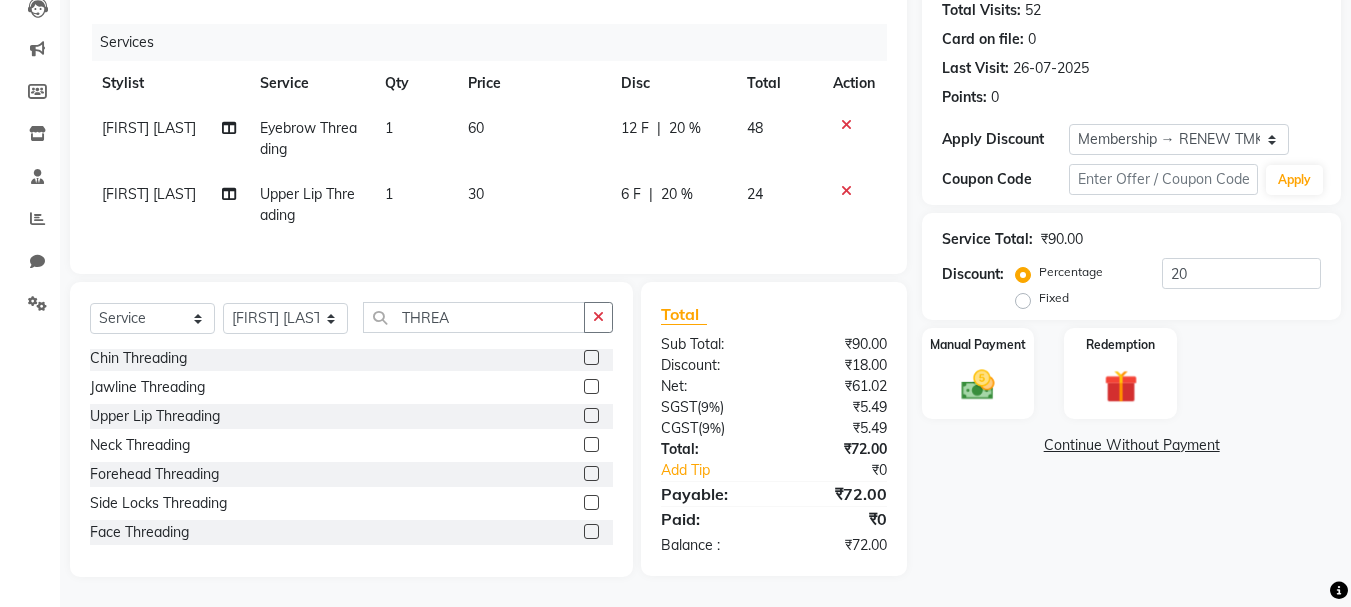 click on "48" 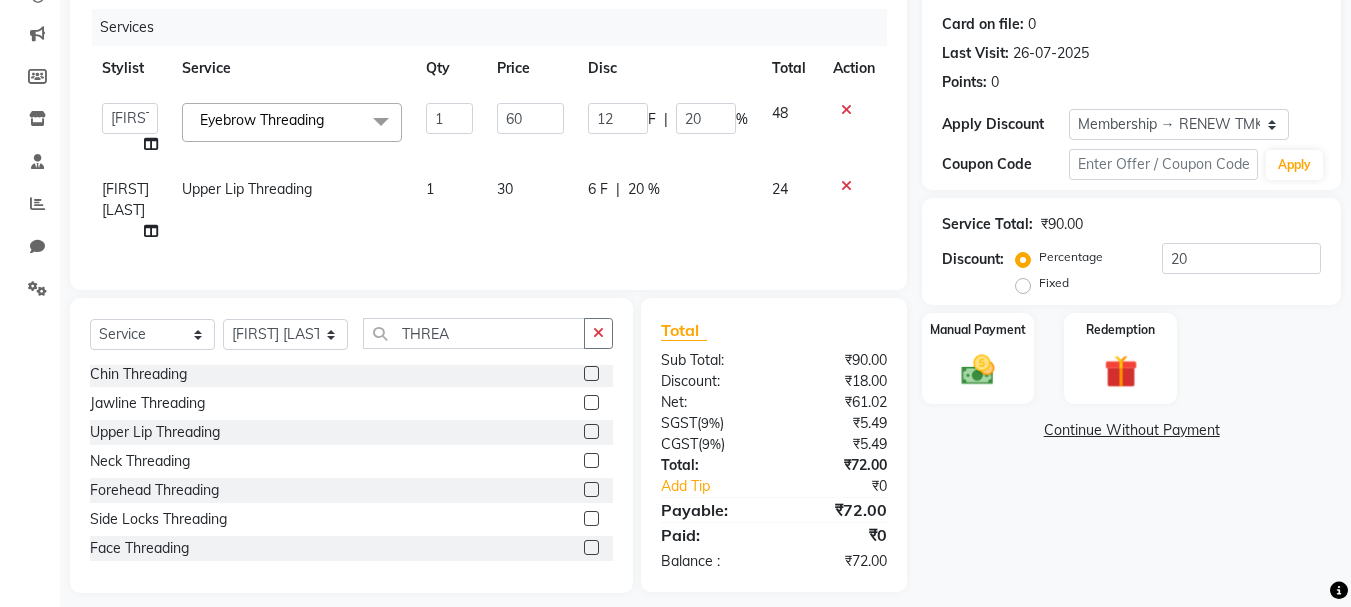click on "48" 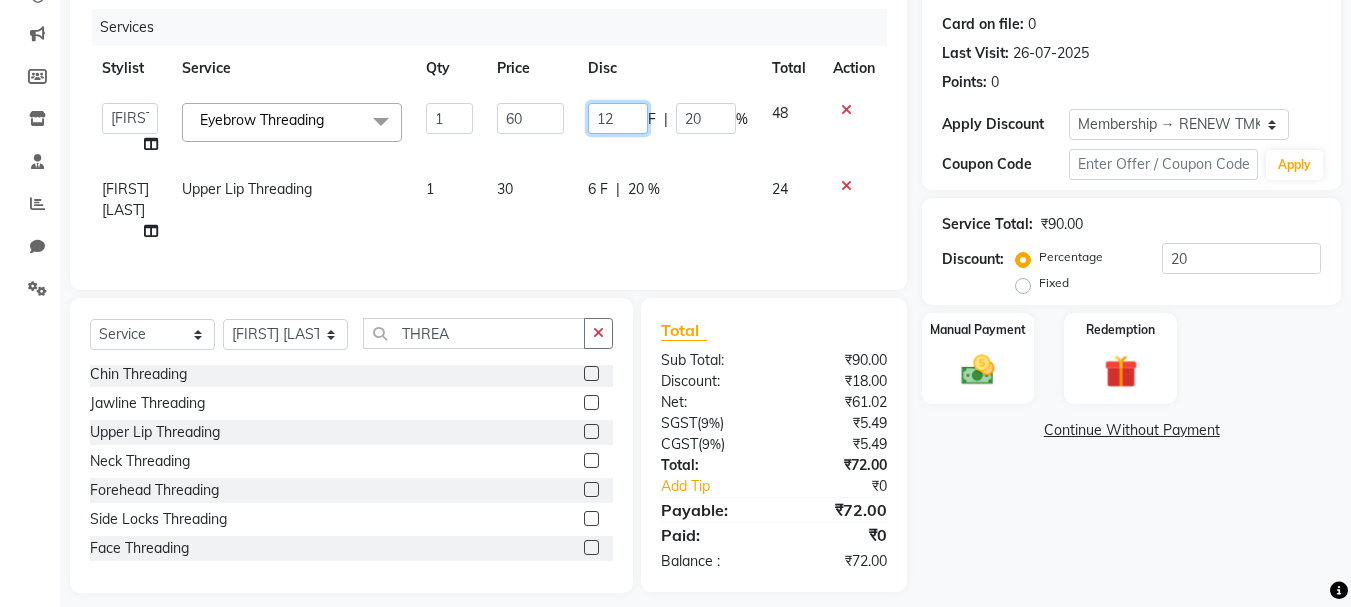 click on "12" 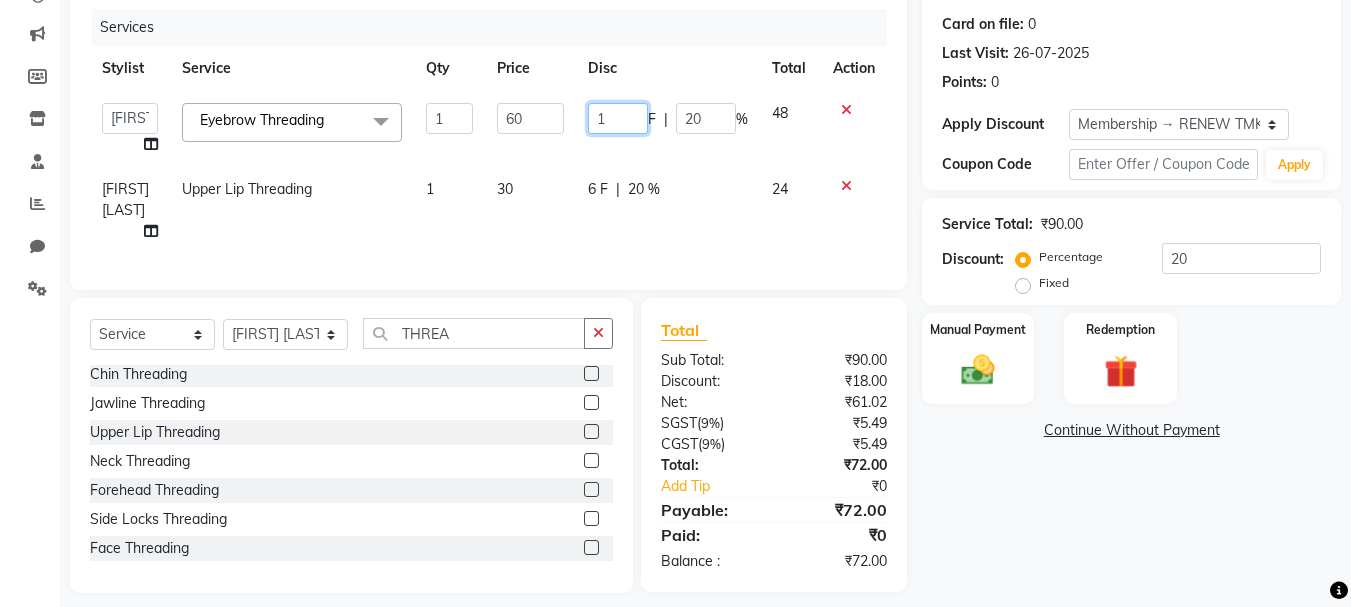 type on "10" 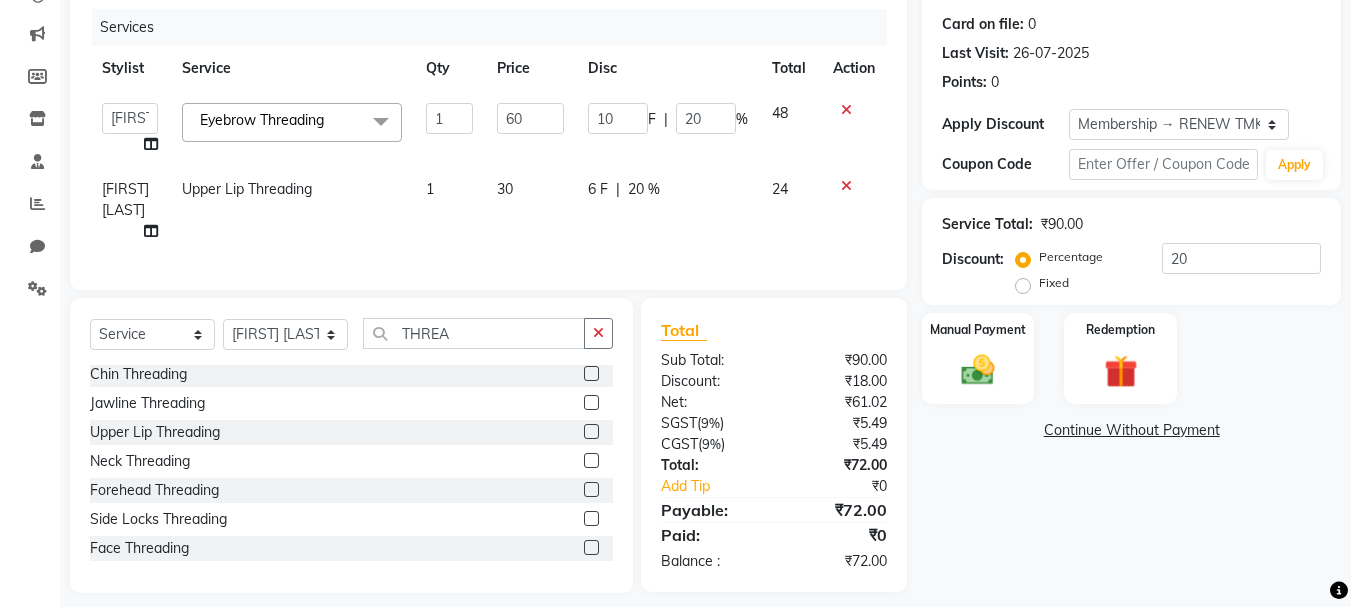 click on "Services Stylist Service Qty Price Disc Total Action Admin [FIRST] [LAST] [FIRST] [LAST] [FIRST] [LAST] Eyebrow Threading x Half Legs Waxing Cartridge Candy Crush Body Polishing Matrix Hairline Touch Up Loreal Long Power Polish On Feet Glass Skin Facial Whitening Cleanup Closed Hairstyling Half Front / Back Waxing Cream Engagement / Sangeet/Coctail Night / Garba Hd International Art* Reception Air Brush Lower Lip Waxing Cream Midriff Bleaching Half Face Trial Straight Blowdry Medium Feet D-Tan Brazilian Waxing Body (Exculding Brazilian) Waxing Sugar Neck Waxing Jawline Waxing Sugar Full Front / Back Waxing Cartridge Back Polishing Buttocks Waxing Cartridge Full Back / Full Arms / Half Legs Massage Loreal Hairline Touch Up Hydrating Cleanup Loreal Short Upper Lip Waxing Cream Brightening Facial Straight Blowdry Long Lower Lip Threading Sider Kids Heel Peel Treatment Airbrush Makeup Gel Polish On Hand Brightening Cleanup Neck Waxing Sugar 1" 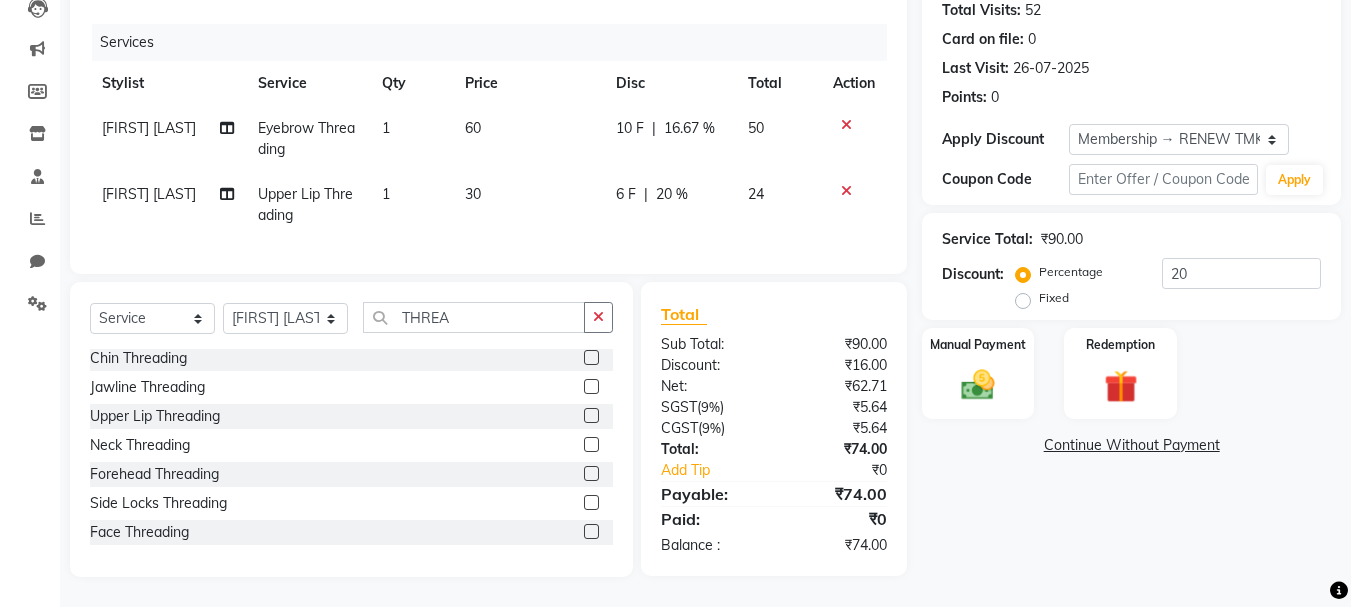 click on "6 F" 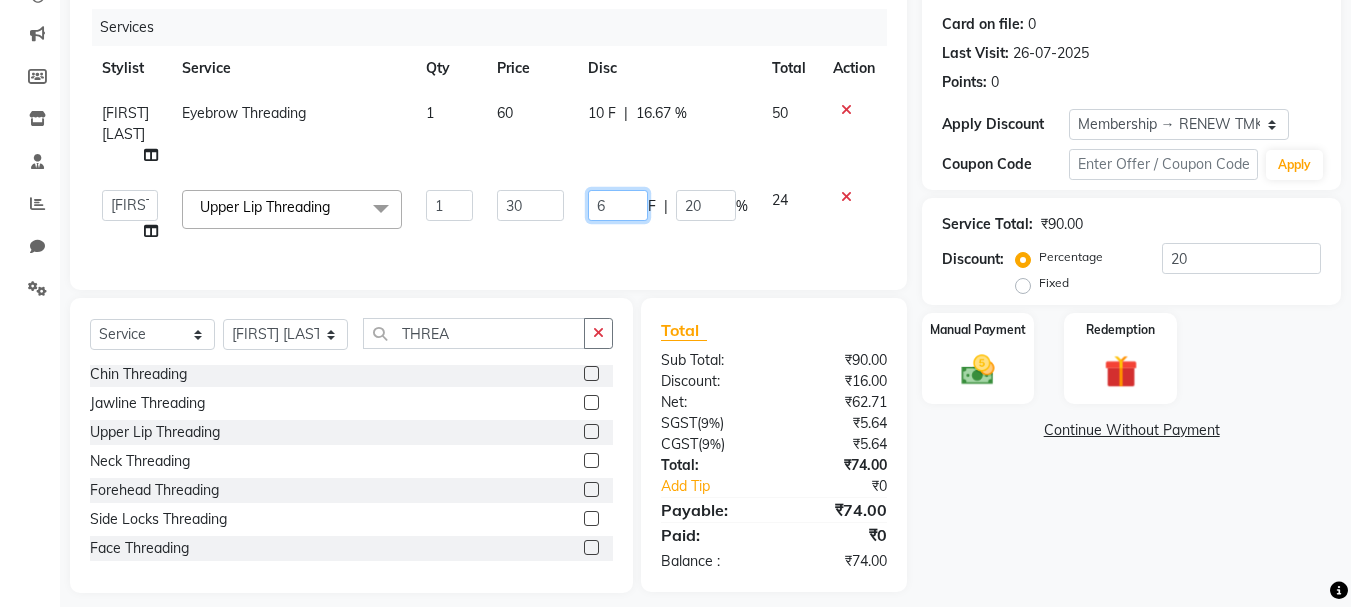 click on "6" 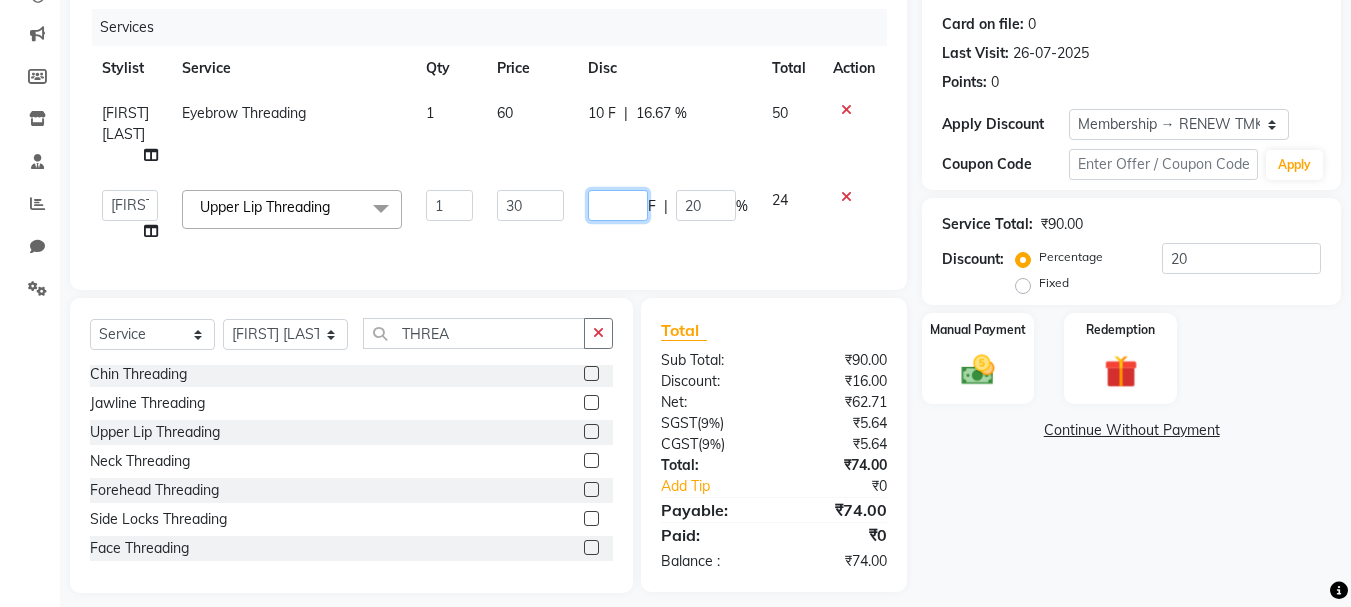 type on "5" 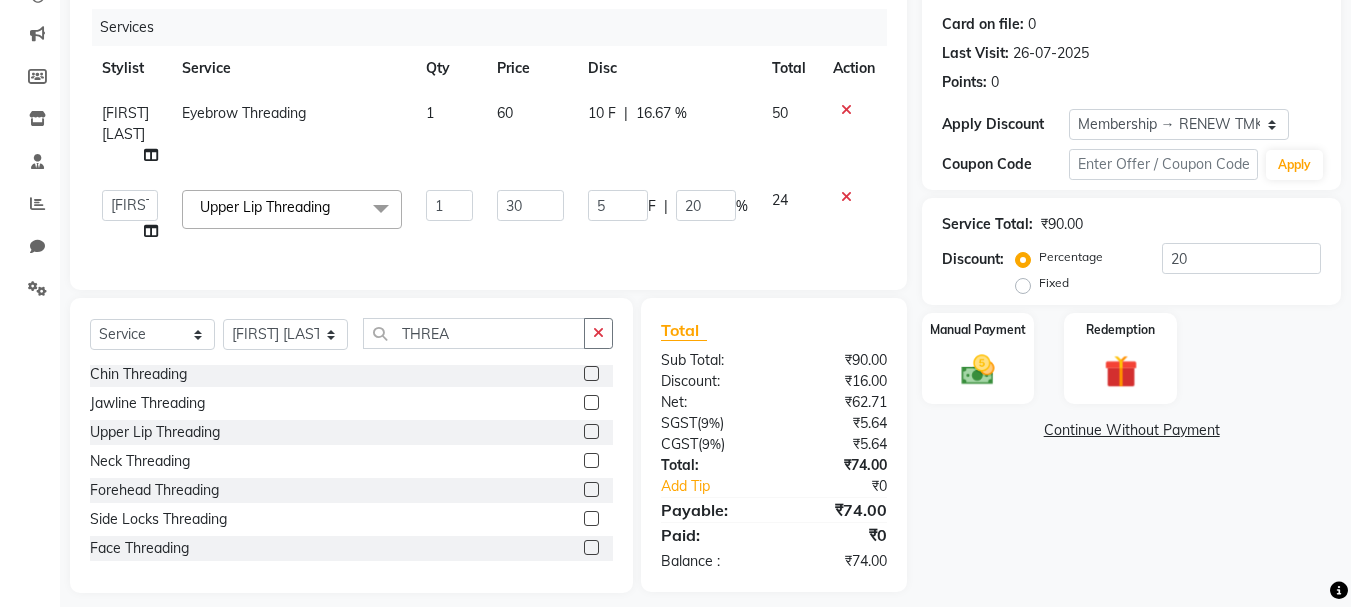 click on "Services Stylist Service Qty Price Disc Total Action [FIRST] [LAST] Eyebrow Threading 1 60 10 F | 16.67 % 50 Admin [FIRST] [LAST] [FIRST] [LAST] [FIRST] [LAST] Upper Lip Threading x Half Legs Waxing Cartridge Candy Crush Body Polishing Matrix Hairline Touch Up Loreal Long Power Polish On Feet Glass Skin Facial Whitening Cleanup Closed Hairstyling Half Front / Back Waxing Cream Engagement / Sangeet/Coctail Night / Garba Hd International Art* Reception Air Brush Lower Lip Waxing Cream Midriff Bleaching Half Face Trial Straight Blowdry Medium Feet D-Tan Brazilian Waxing Body (Exculding Brazilian) Waxing Sugar Neck Waxing Jawline Waxing Sugar Full Front / Back Waxing Cartridge Back Polishing Buttocks Waxing Cartridge Full Back / Full Arms / Half Legs Massage Loreal Hairline Touch Up Hydrating Cleanup Loreal Short Upper Lip Waxing Cream Brightening Facial Straight Blowdry Long Lower Lip Threading Sider Kids Heel Peel Treatment Airbrush Makeup Gel Polish On Hand Brightening Cleanup Neck Waxing Sugar" 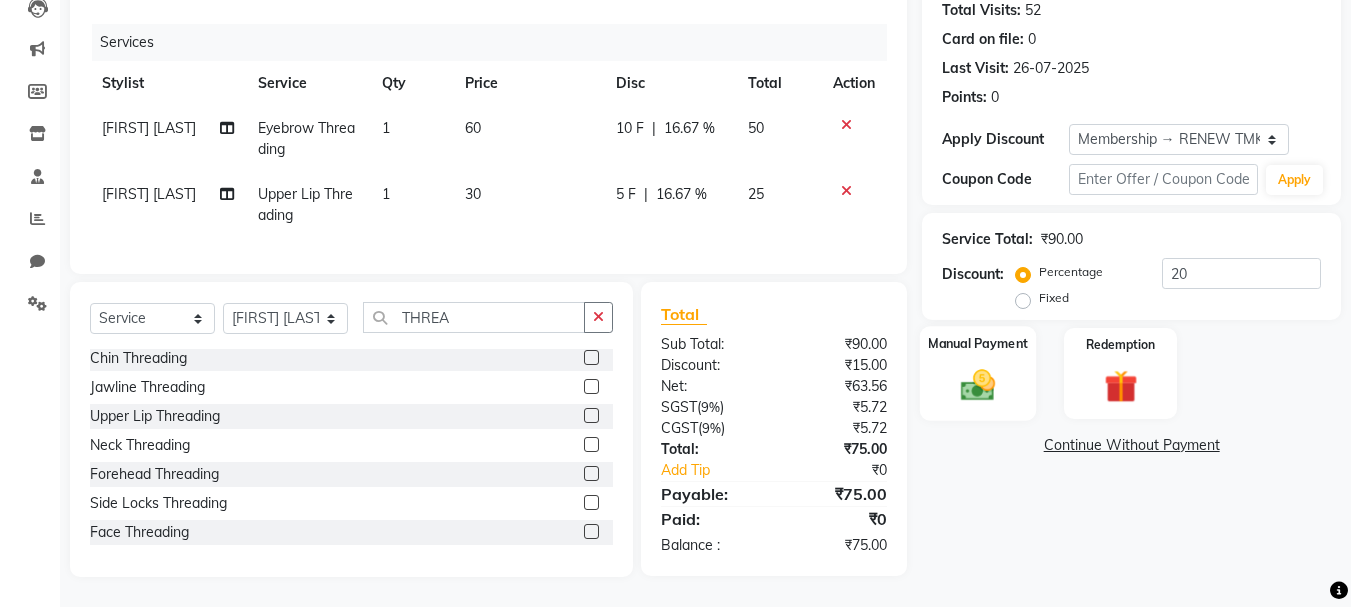 click 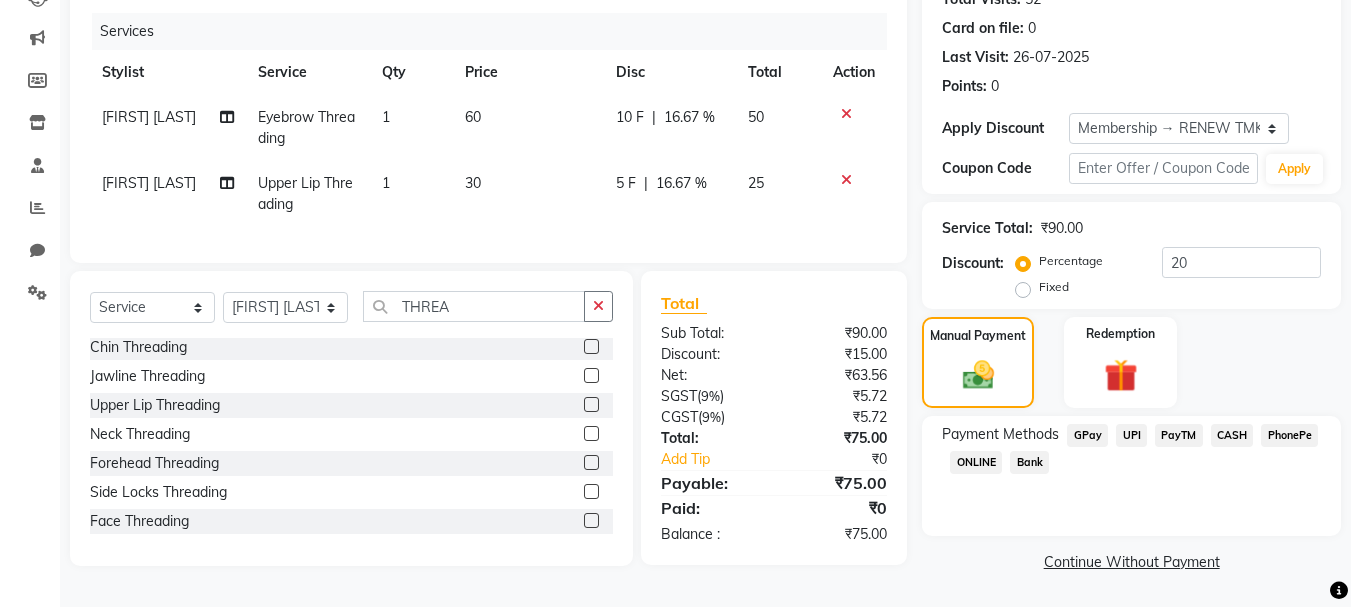 click on "GPay" 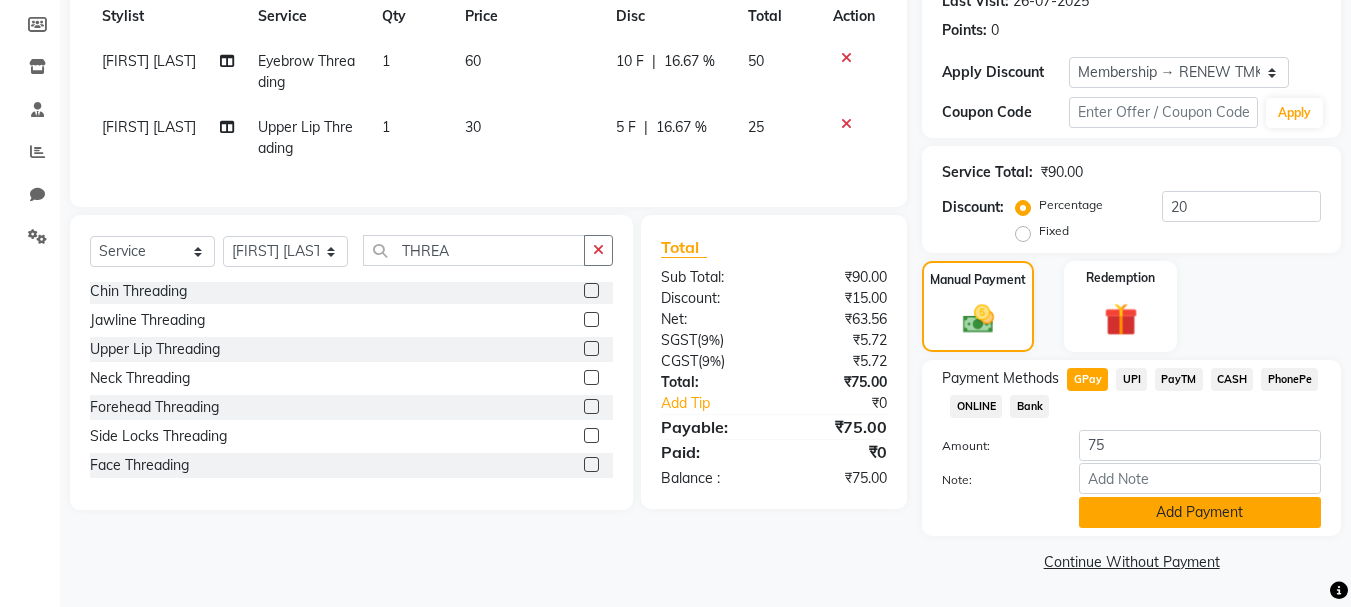 click on "Add Payment" 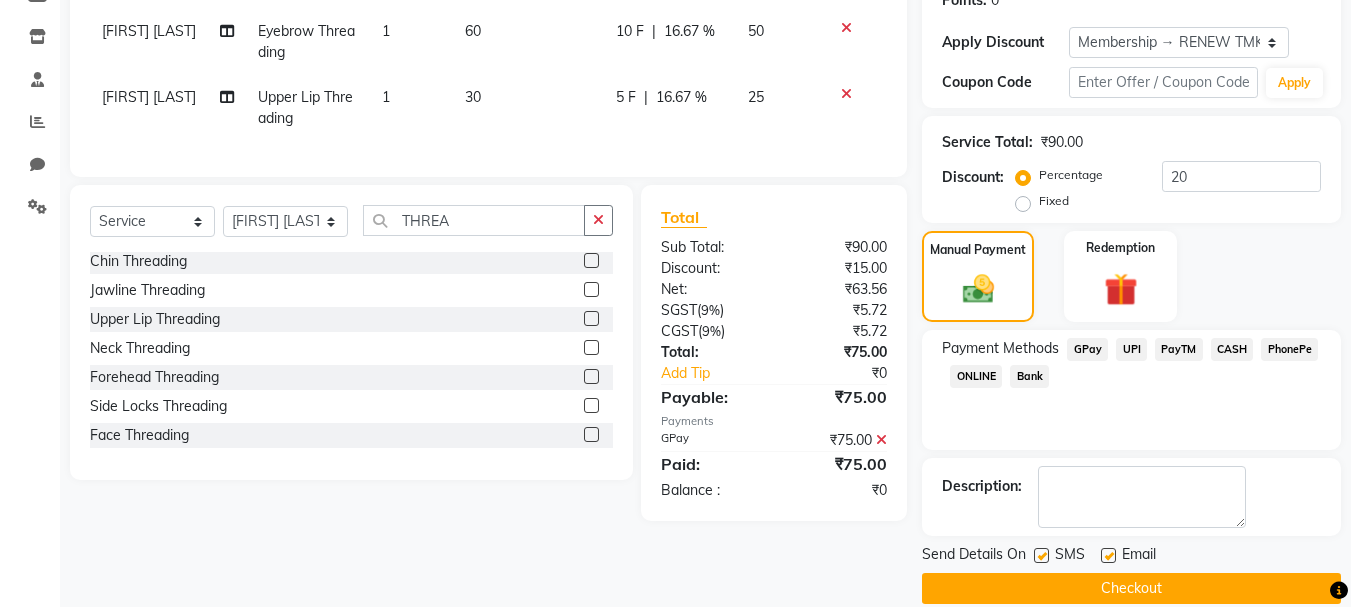 scroll, scrollTop: 348, scrollLeft: 0, axis: vertical 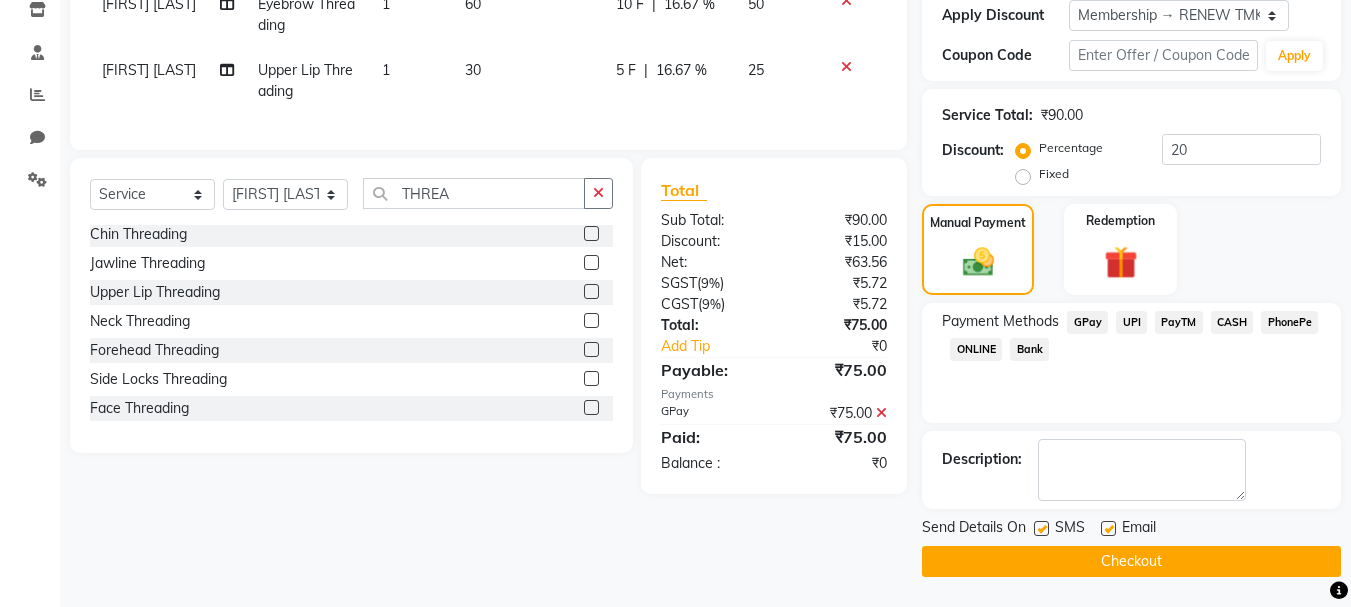 drag, startPoint x: 1107, startPoint y: 567, endPoint x: 1106, endPoint y: 577, distance: 10.049875 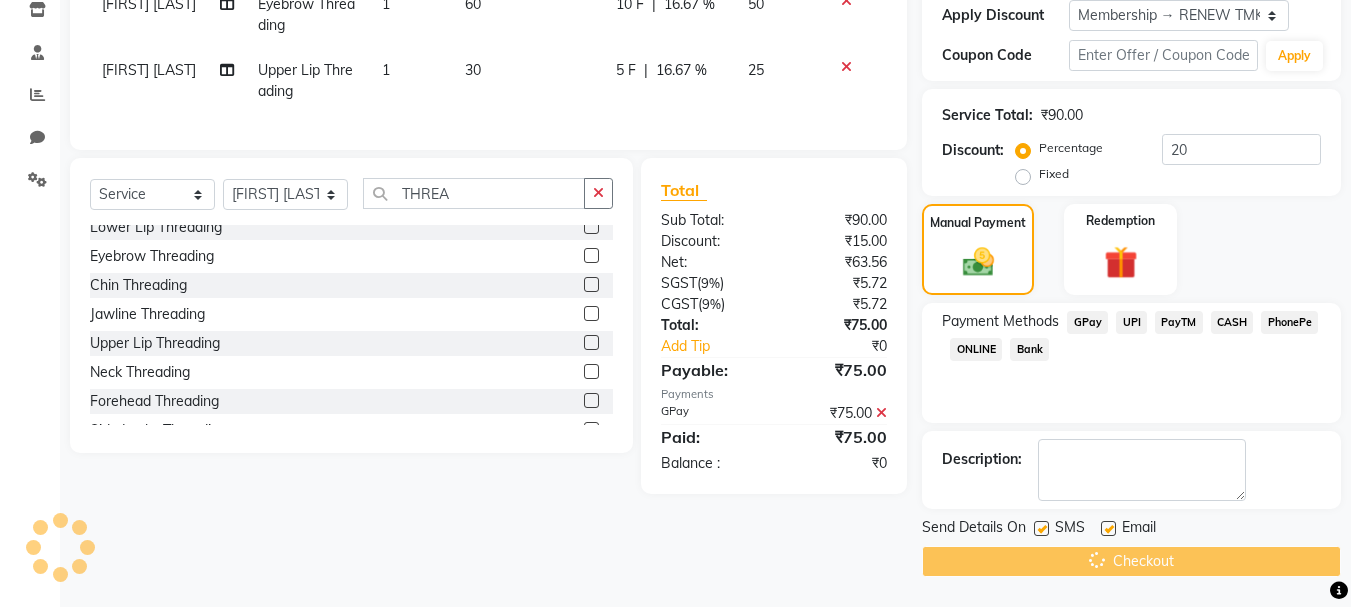 scroll, scrollTop: 0, scrollLeft: 0, axis: both 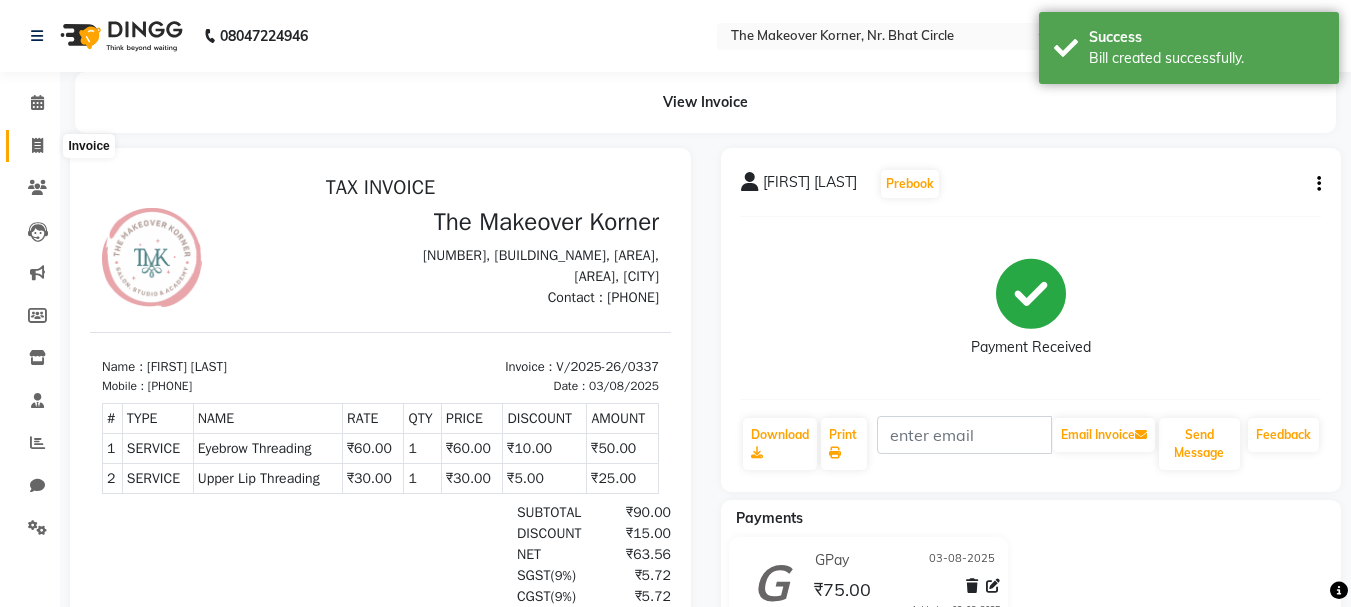 click 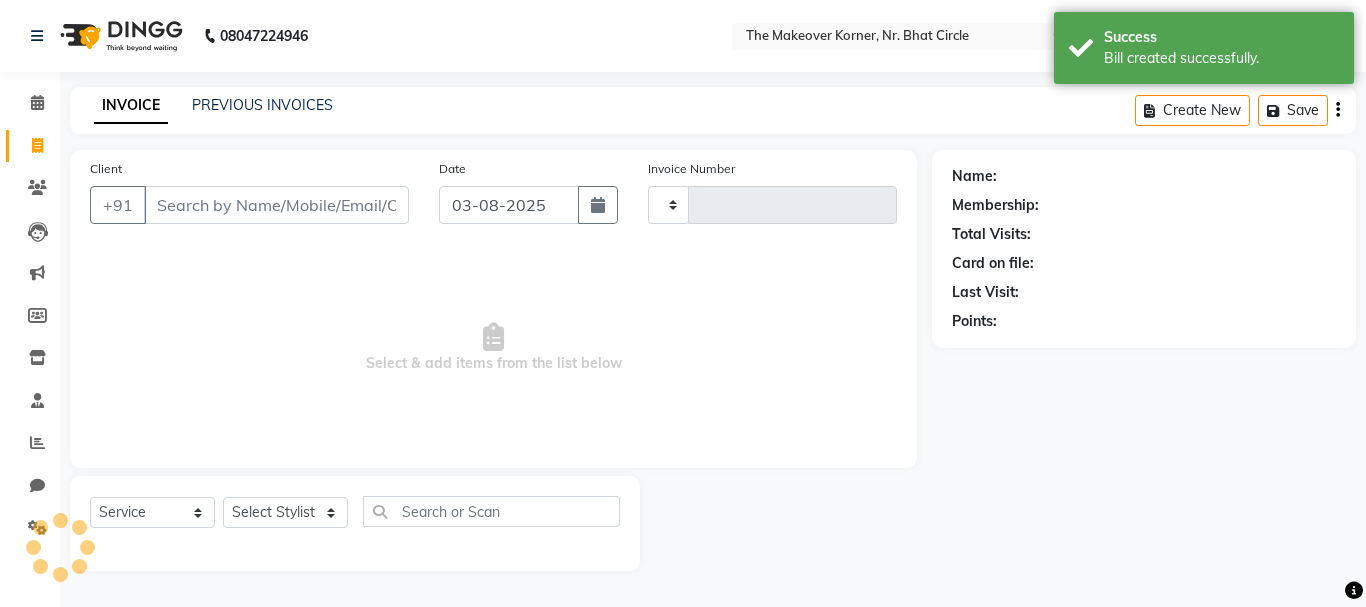 type on "0338" 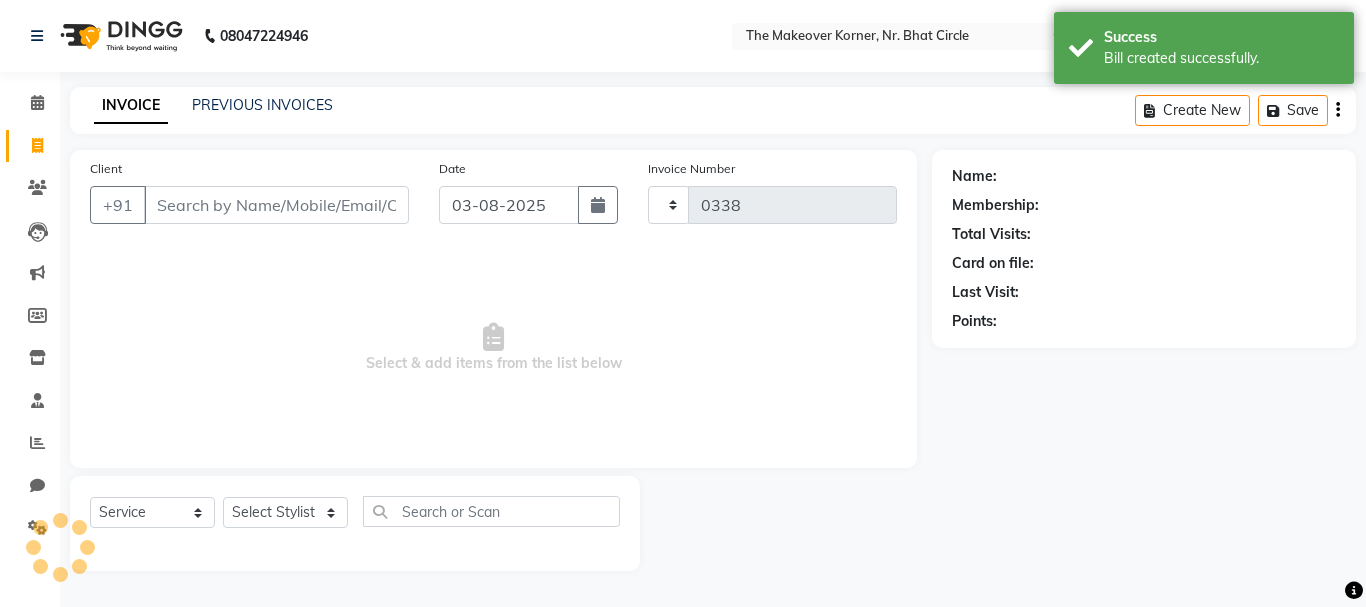 select on "5477" 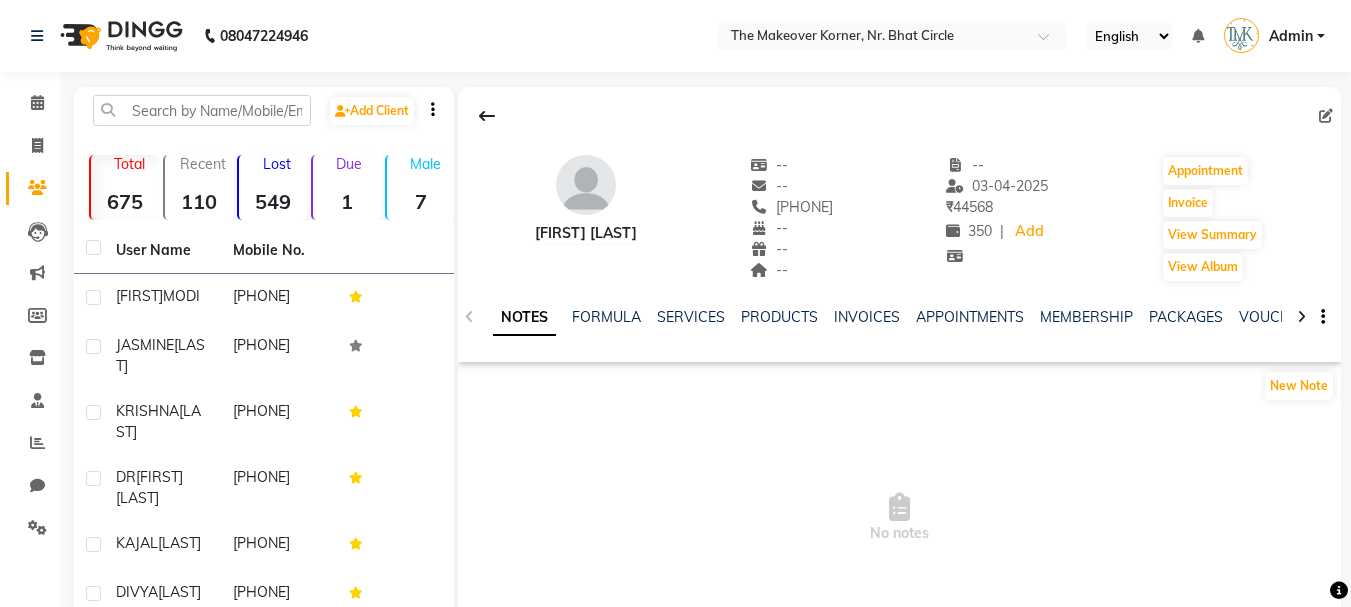 scroll, scrollTop: 0, scrollLeft: 0, axis: both 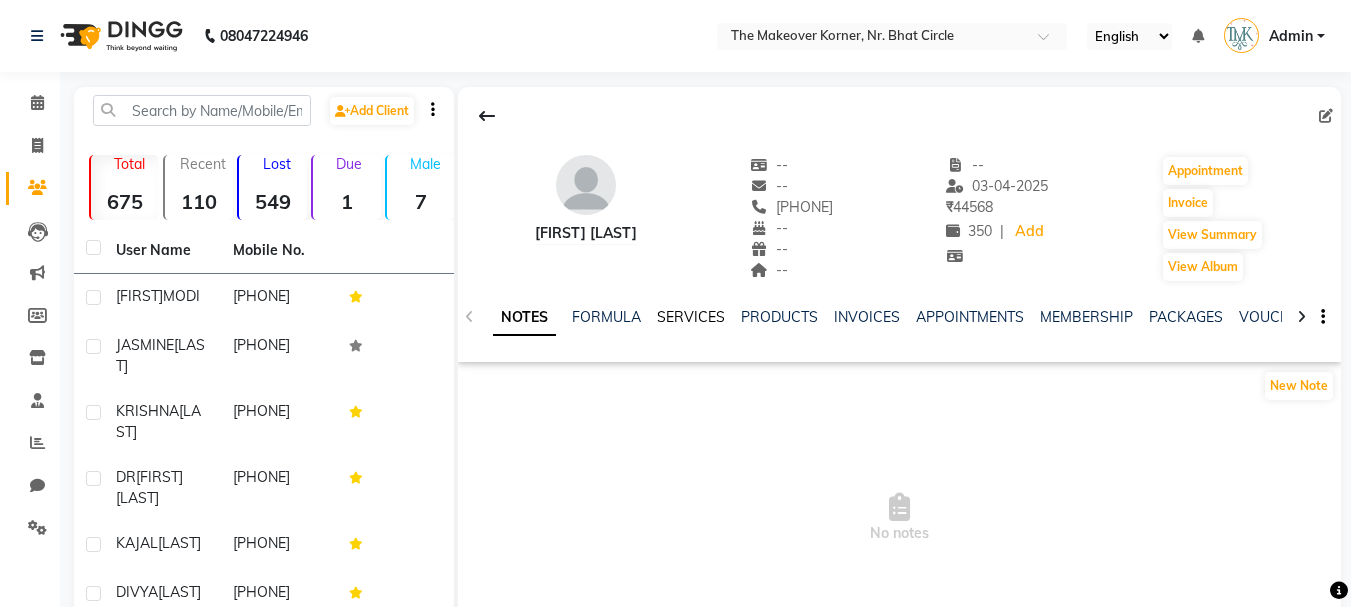 click on "SERVICES" 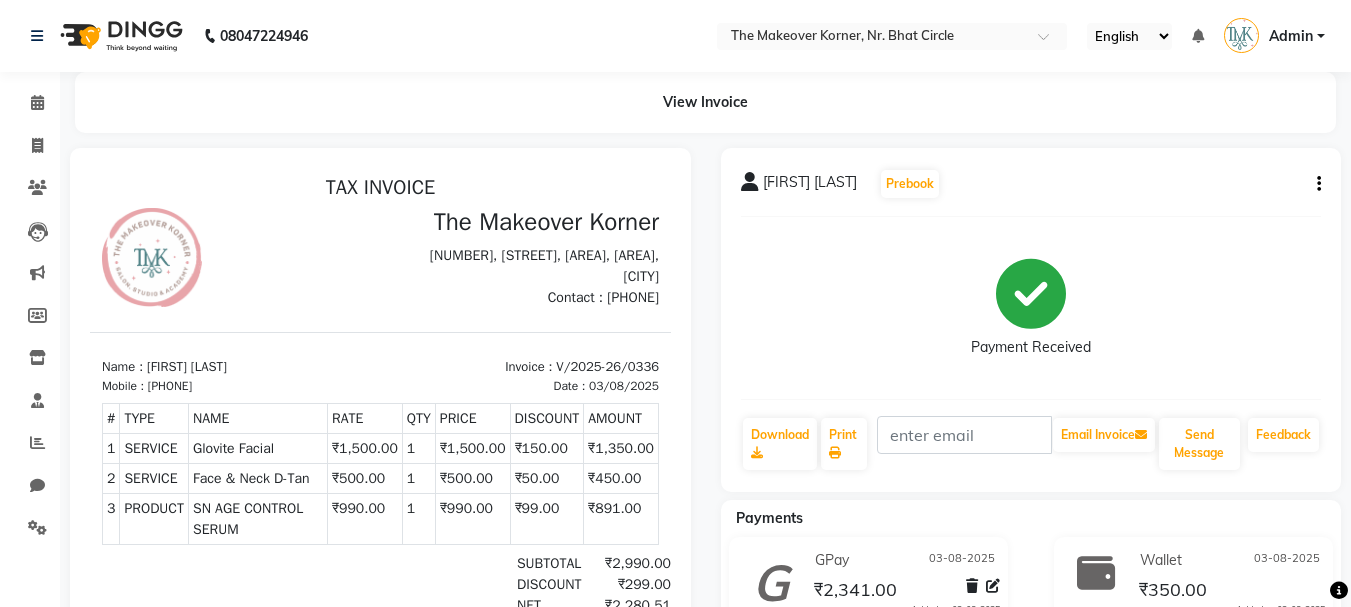 scroll, scrollTop: 0, scrollLeft: 0, axis: both 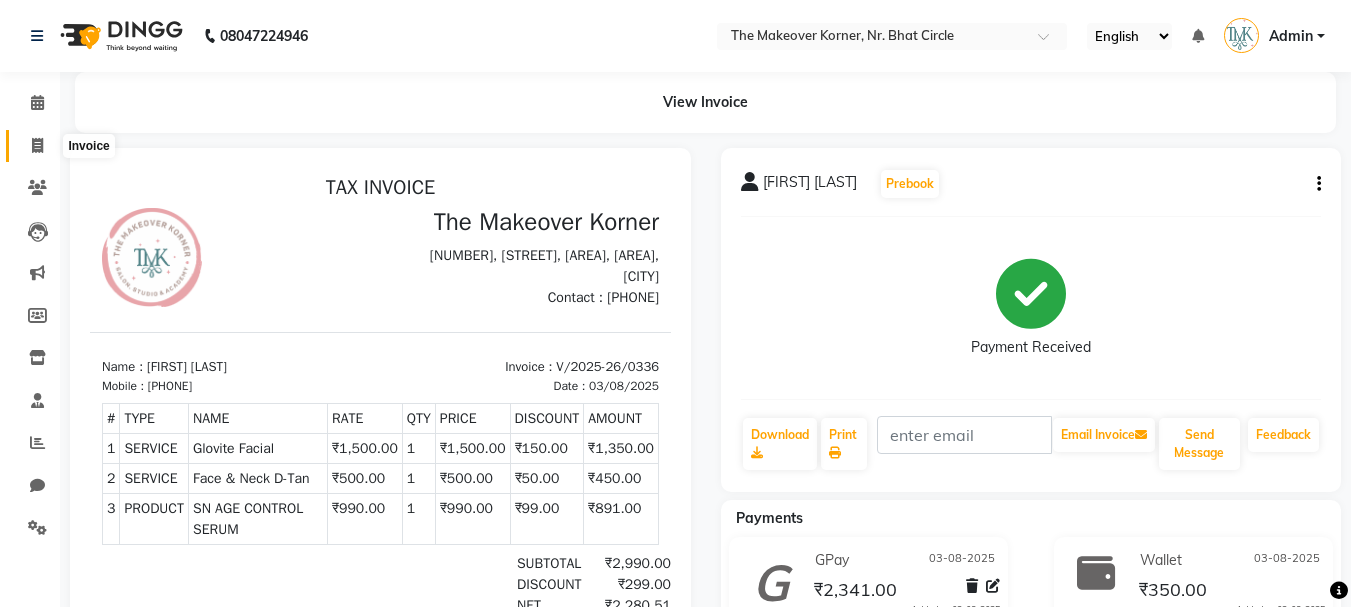 click 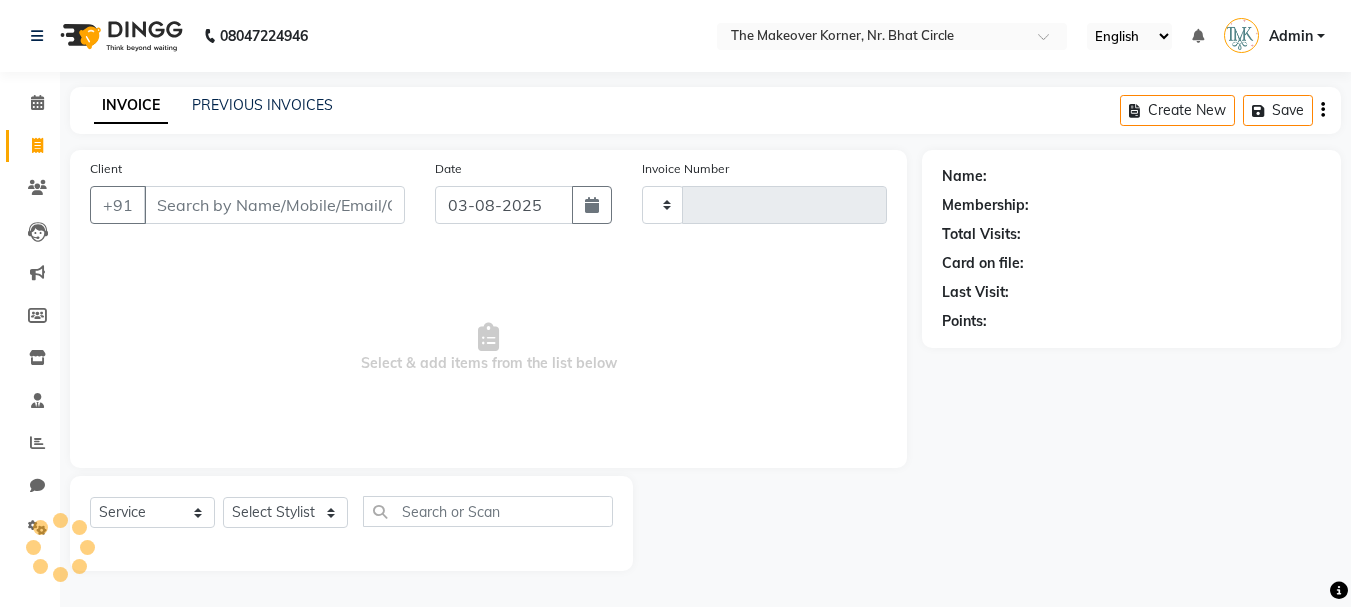 type on "0337" 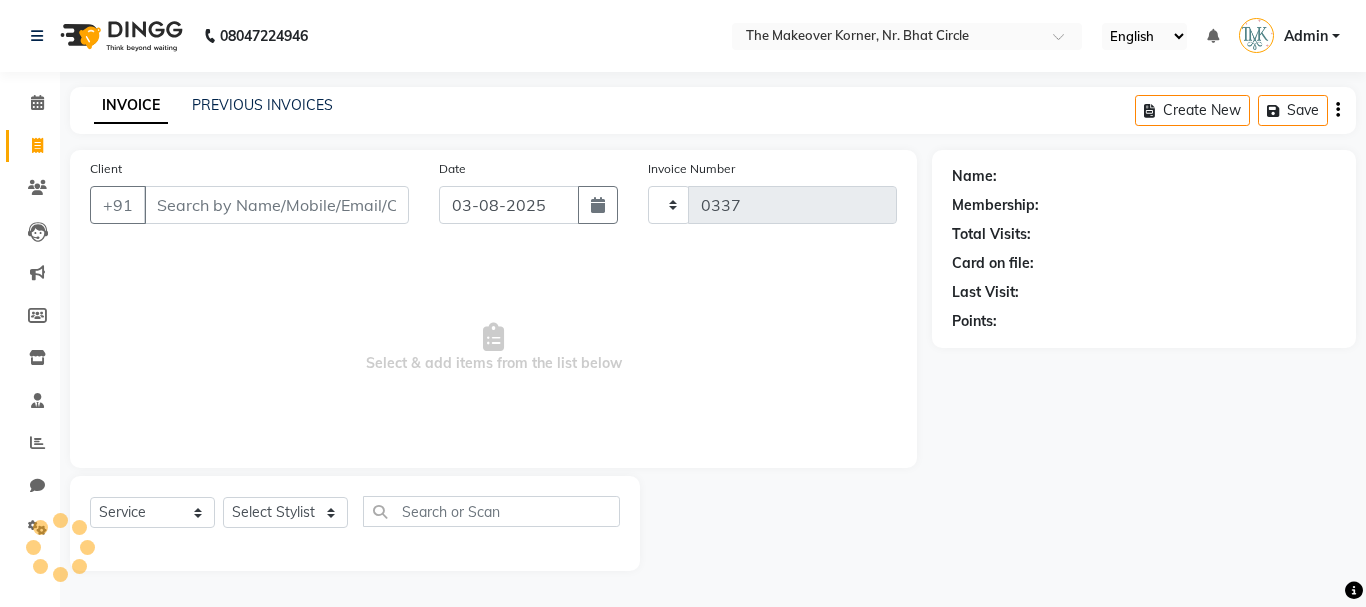 select on "5477" 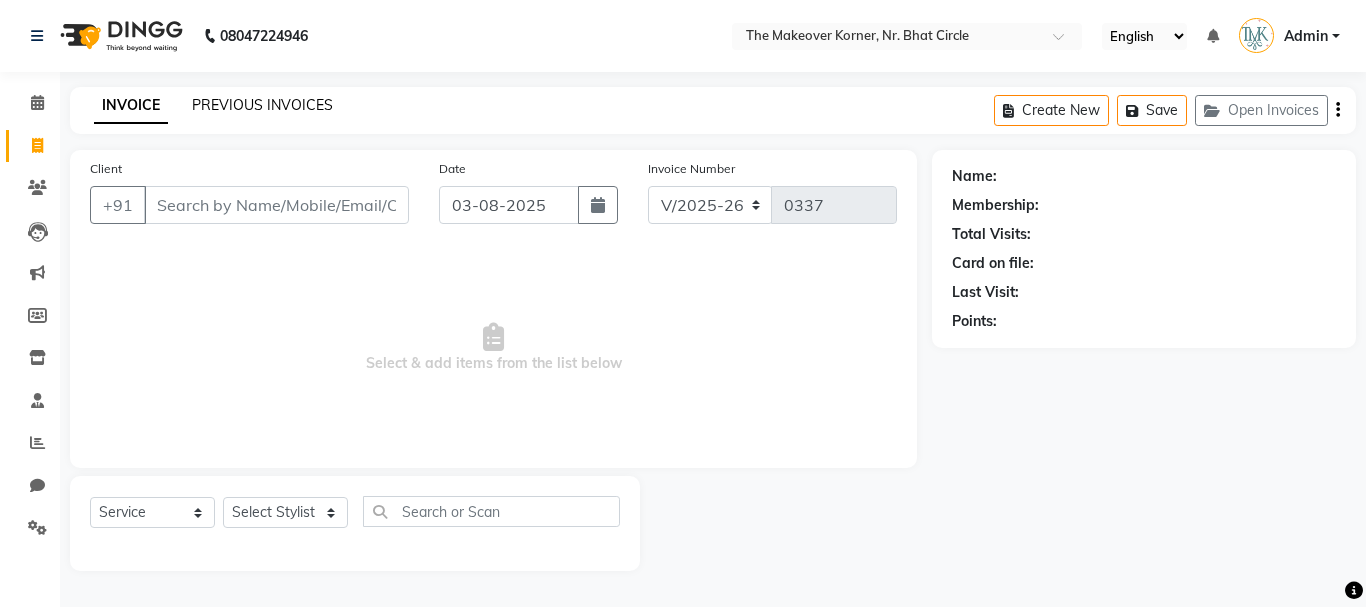click on "PREVIOUS INVOICES" 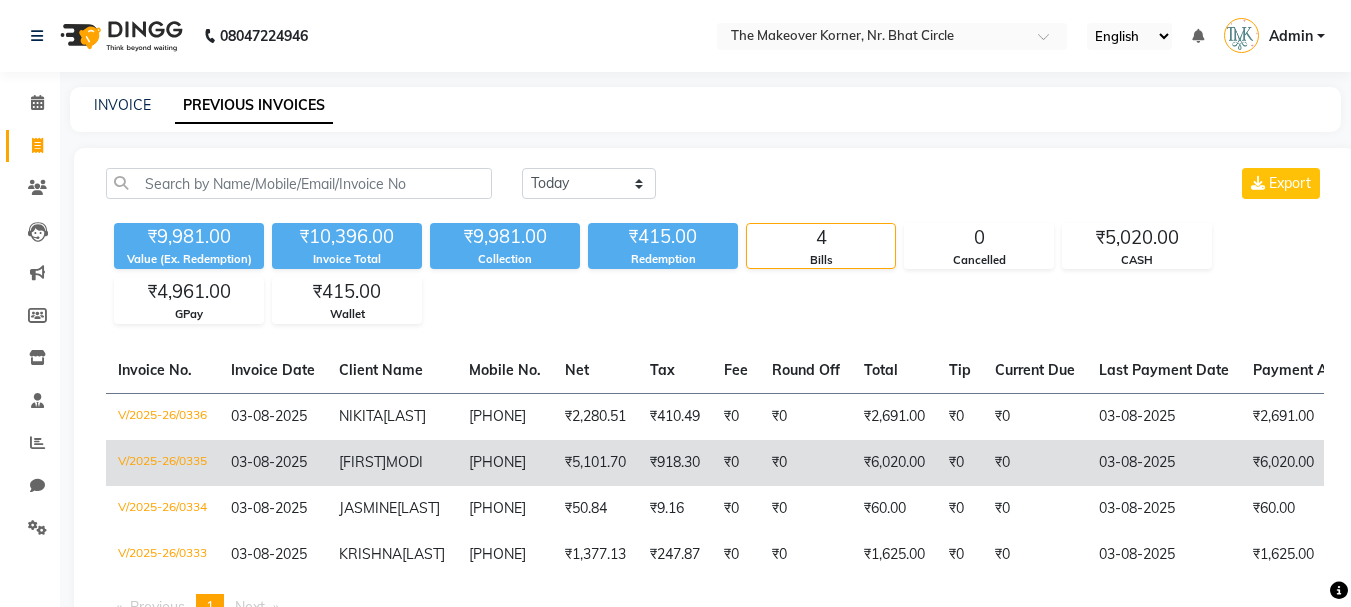 click on "[FIRST]" 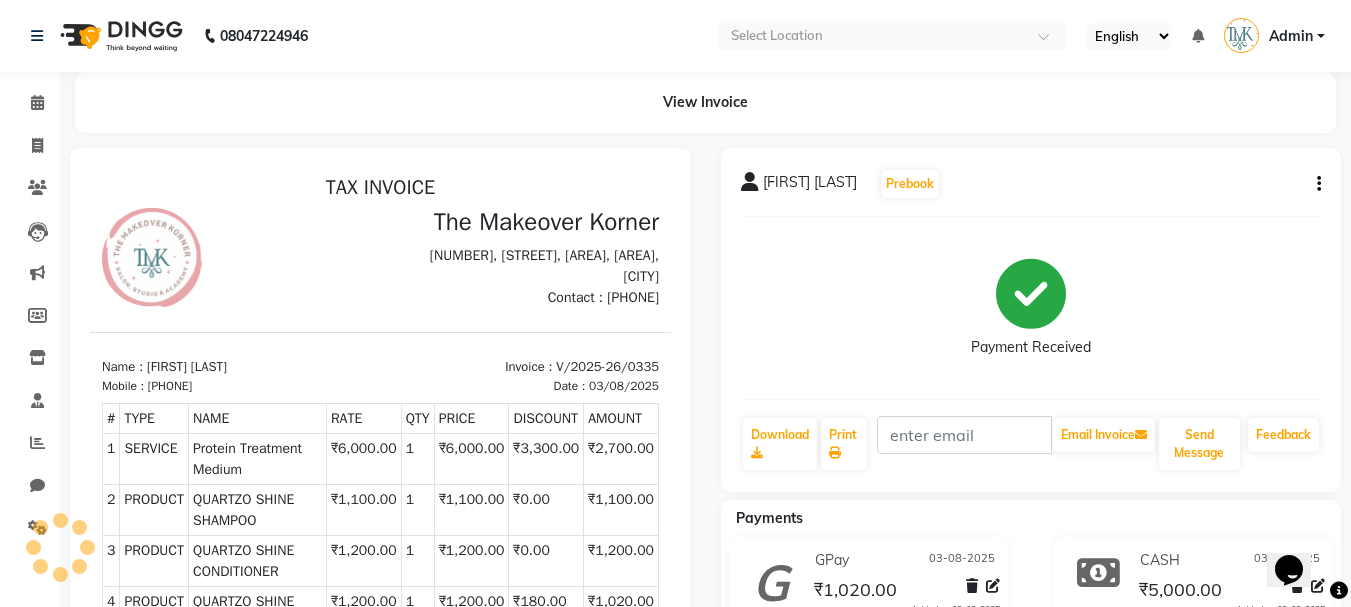 scroll, scrollTop: 0, scrollLeft: 0, axis: both 